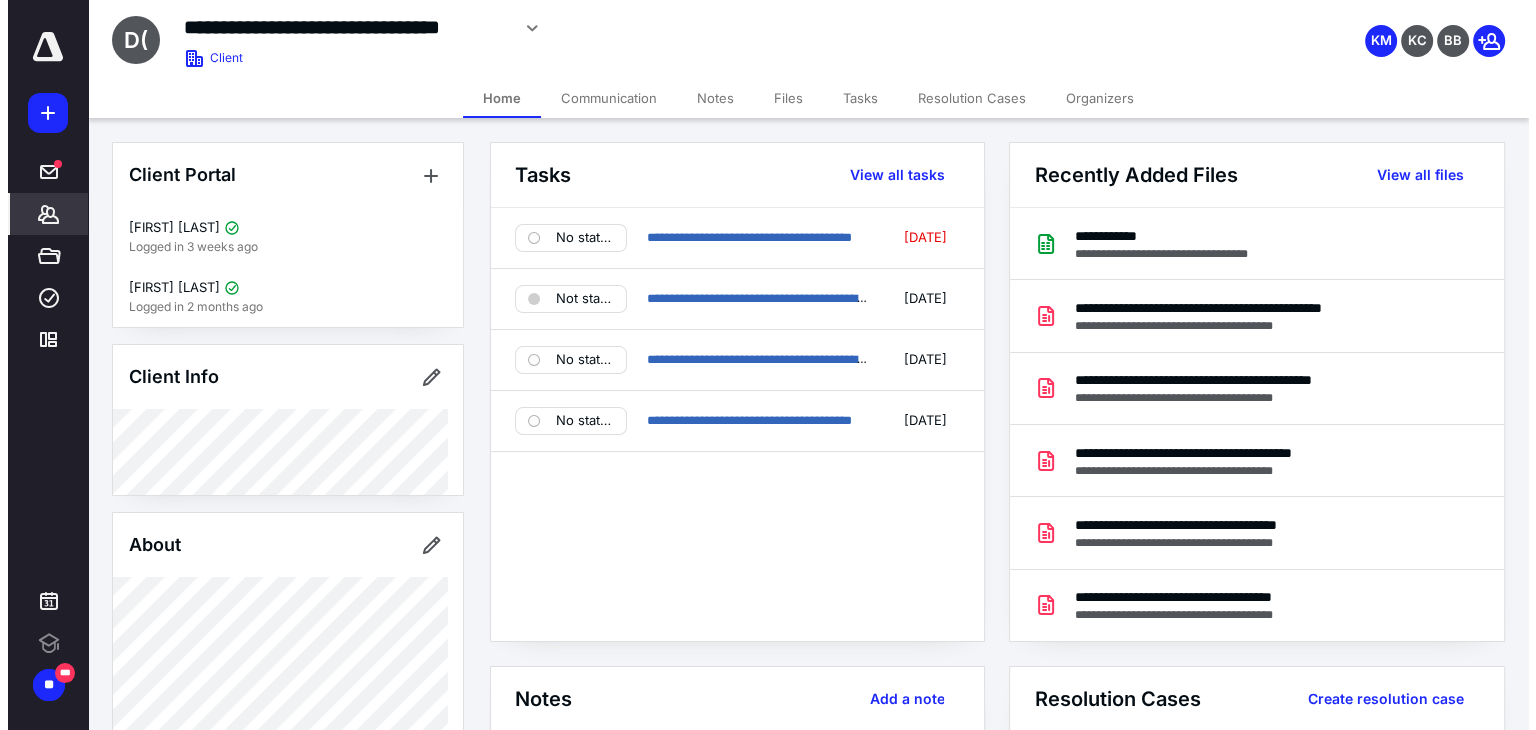 scroll, scrollTop: 0, scrollLeft: 0, axis: both 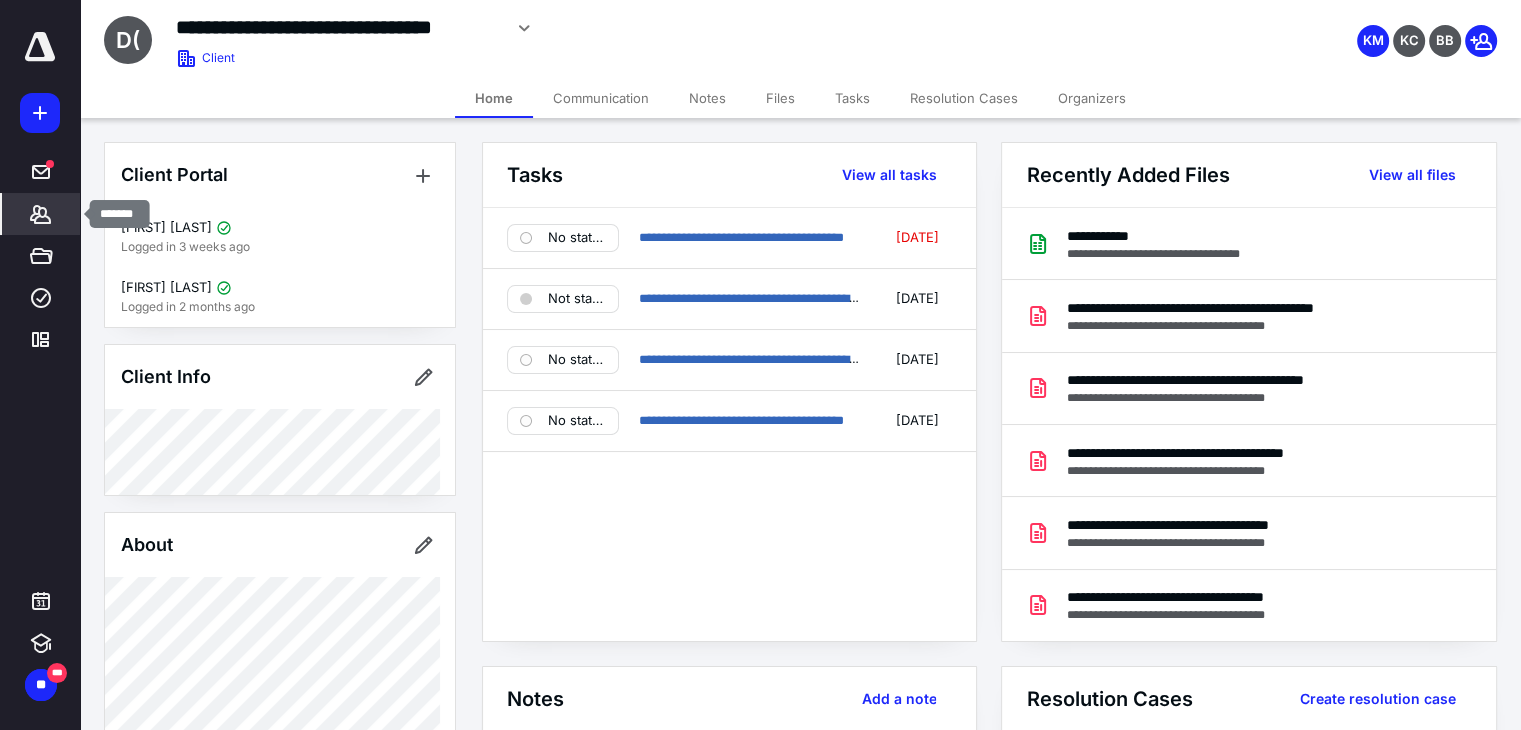 click at bounding box center (41, 214) 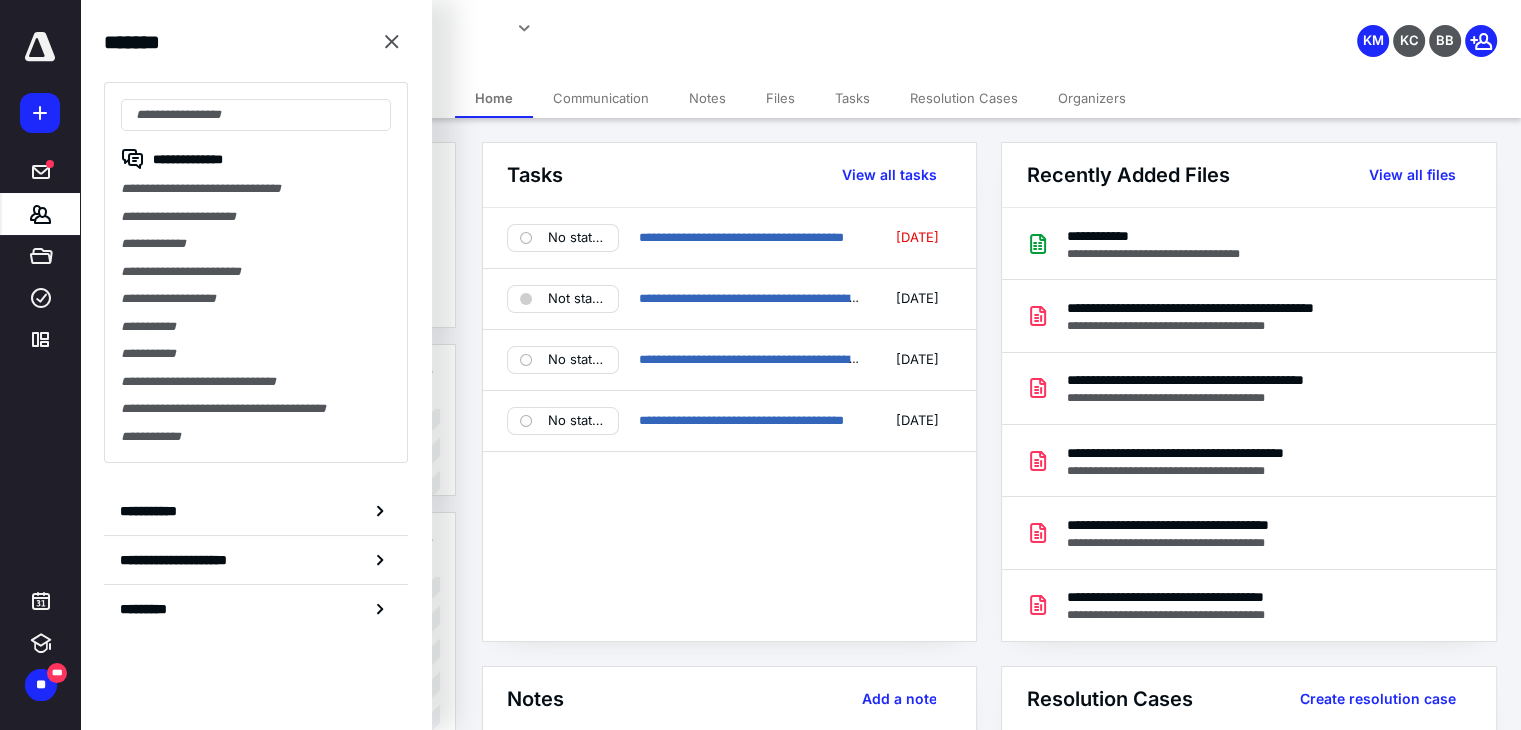 click on "**********" at bounding box center (256, 217) 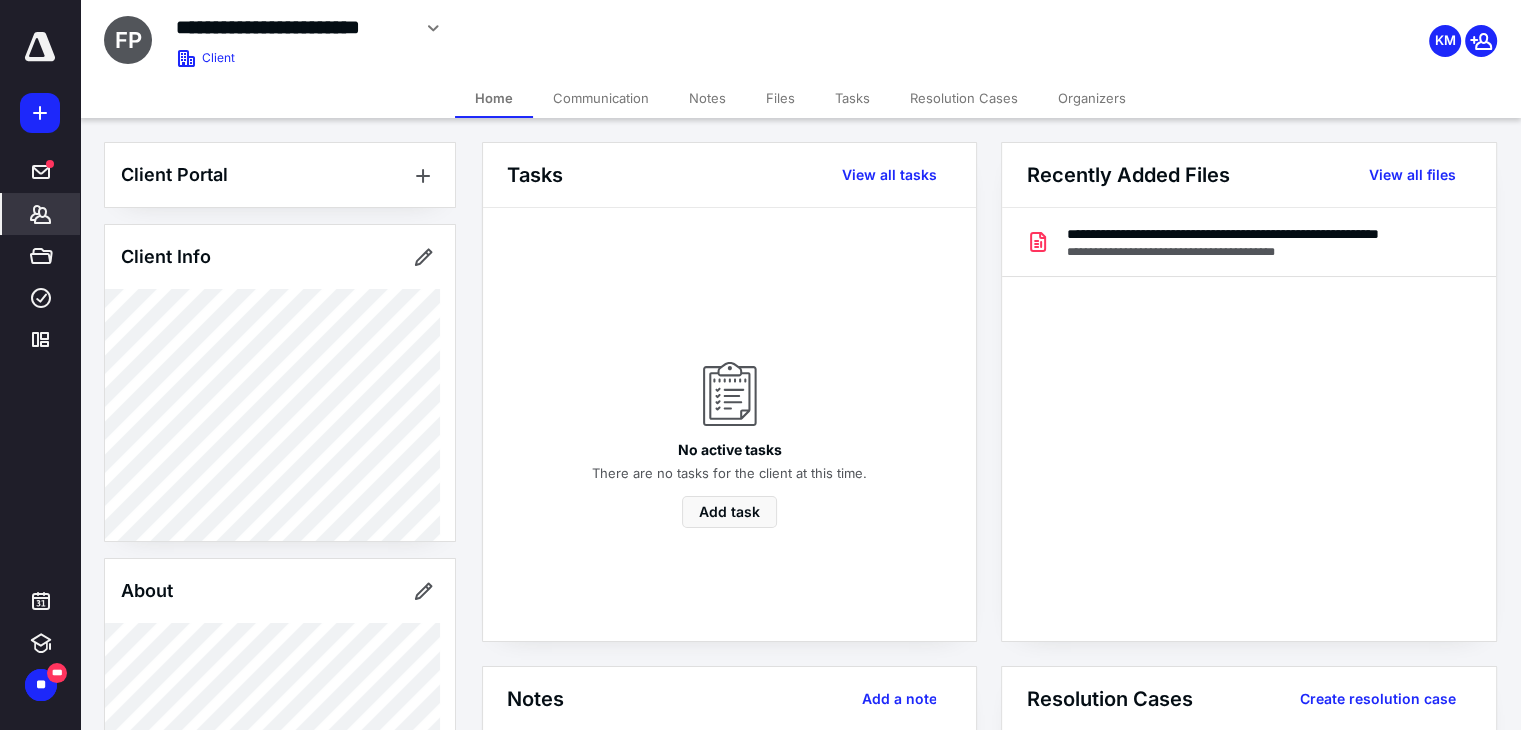click on "Files" at bounding box center (780, 98) 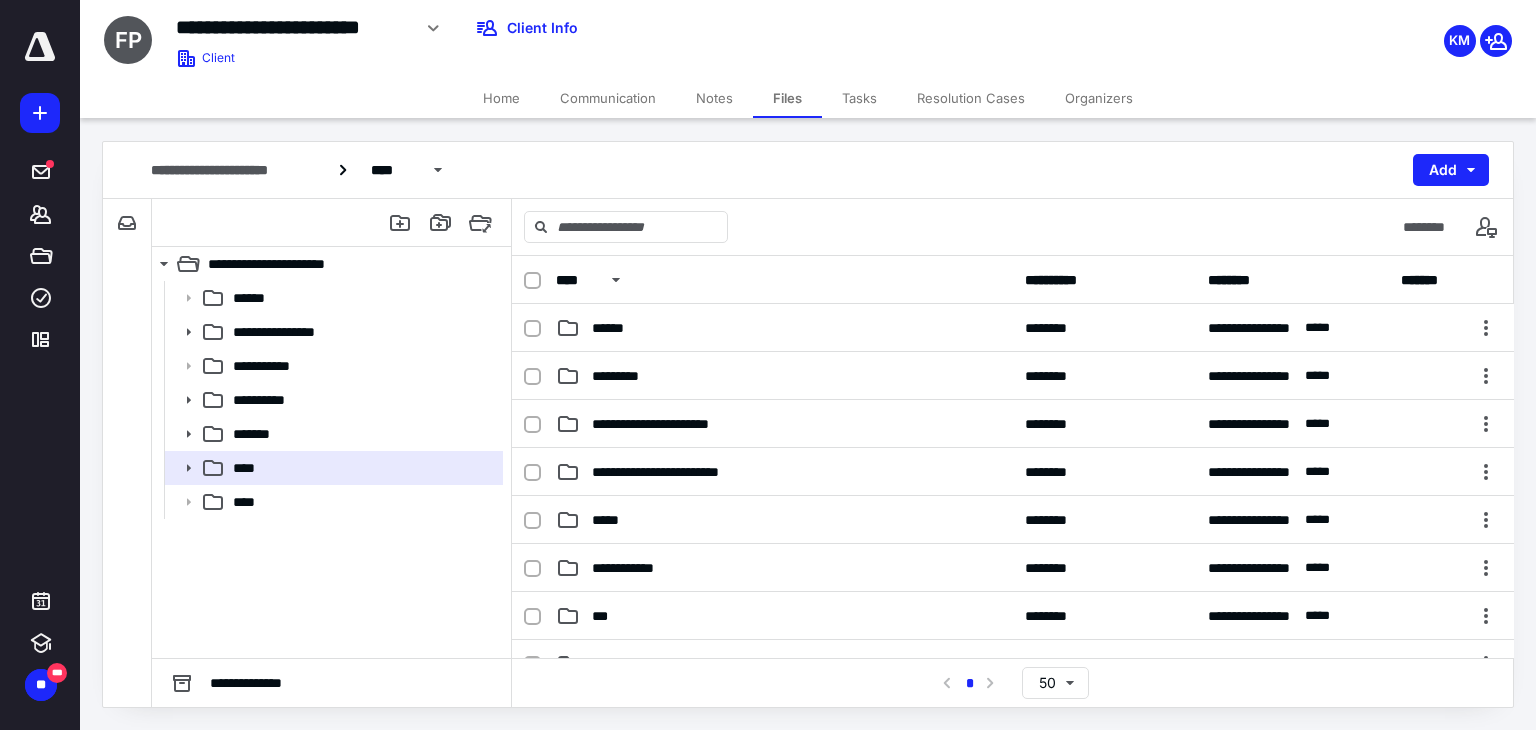 click at bounding box center [532, 329] 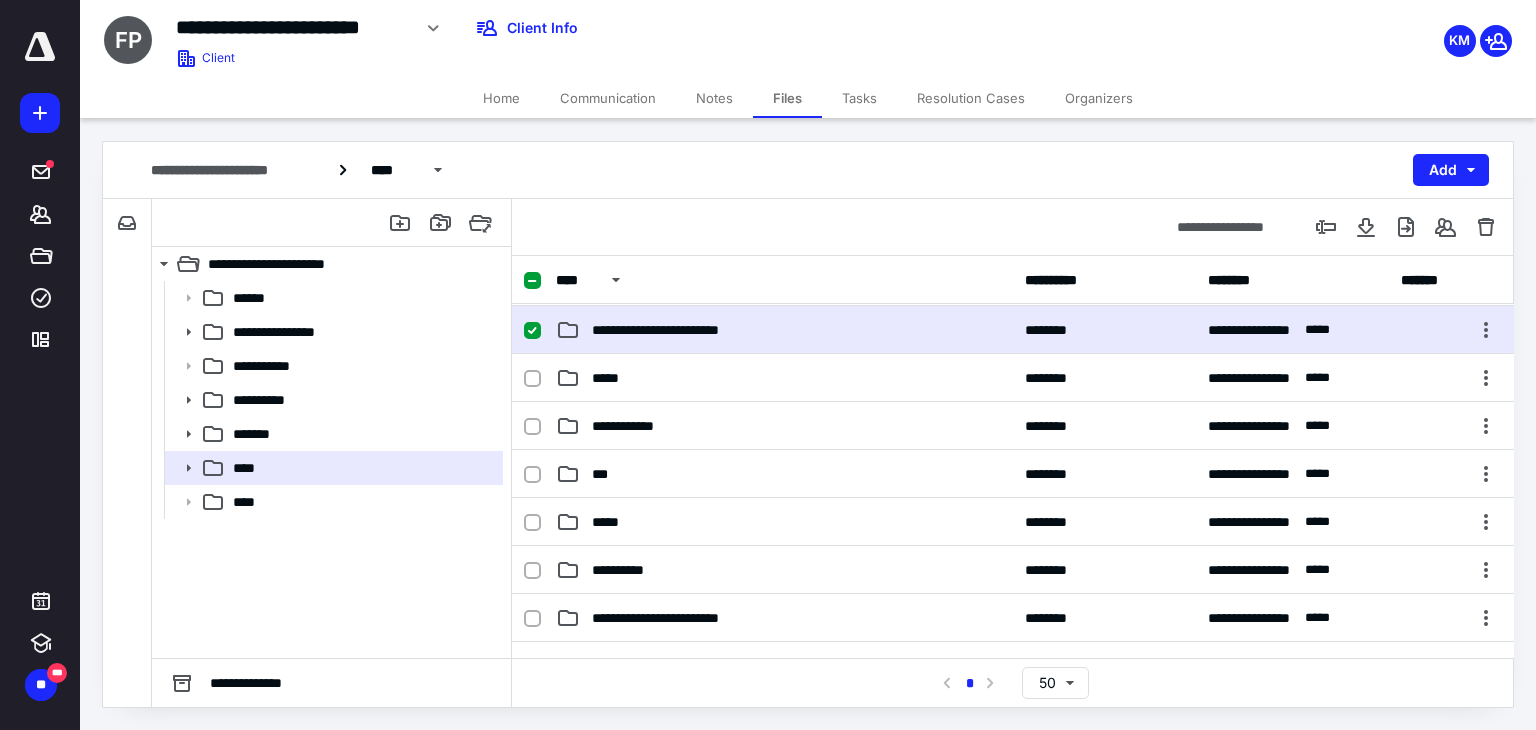 scroll, scrollTop: 200, scrollLeft: 0, axis: vertical 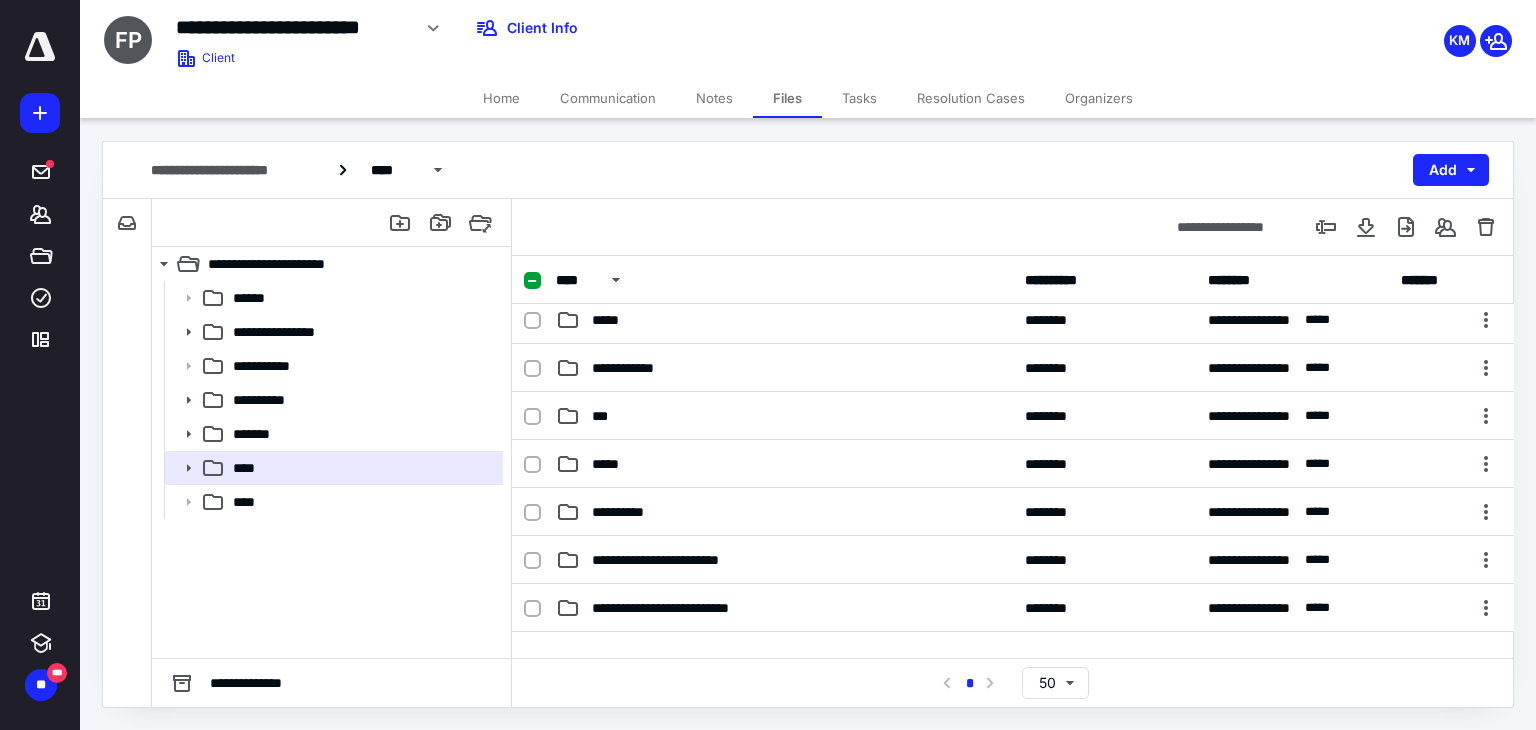 click at bounding box center (532, 128) 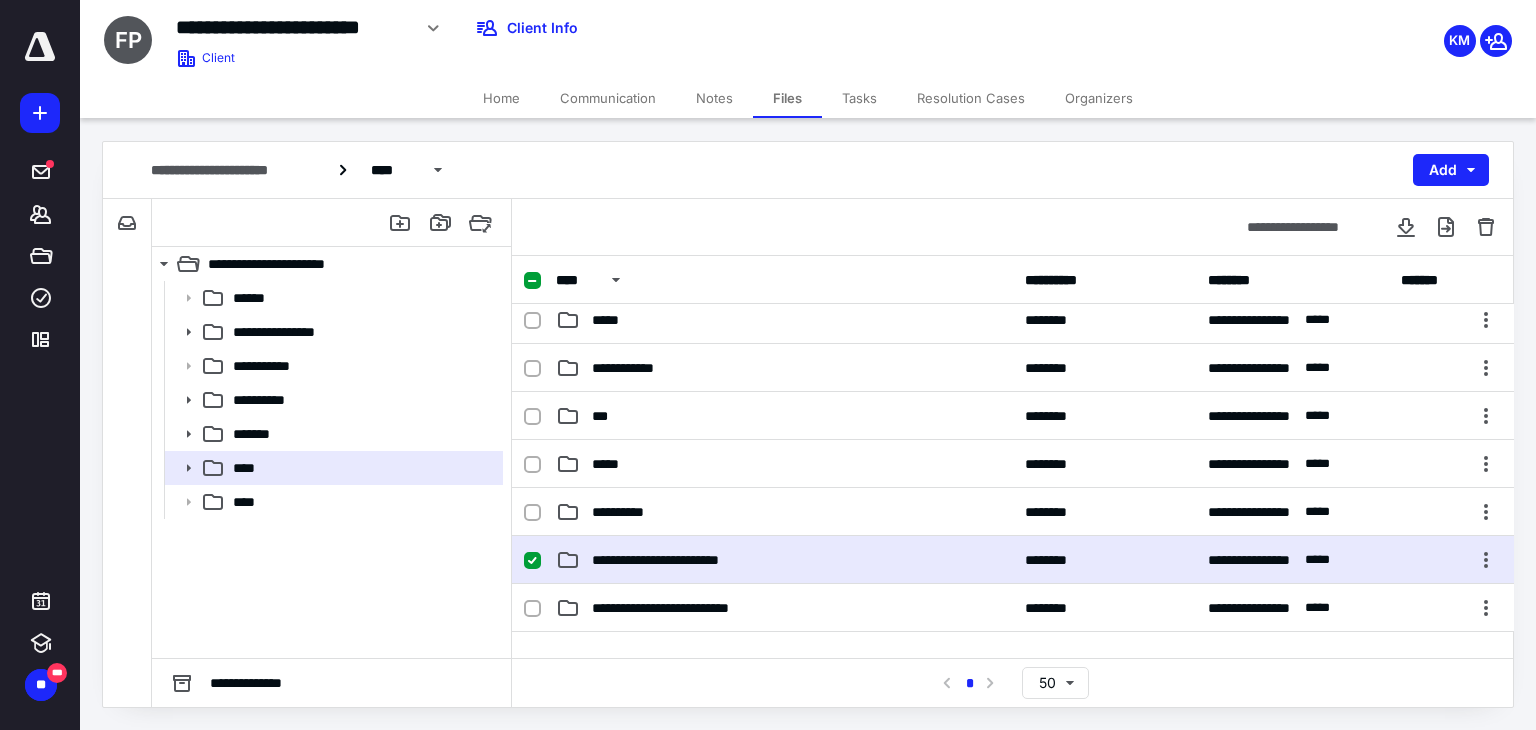 click at bounding box center (1486, 227) 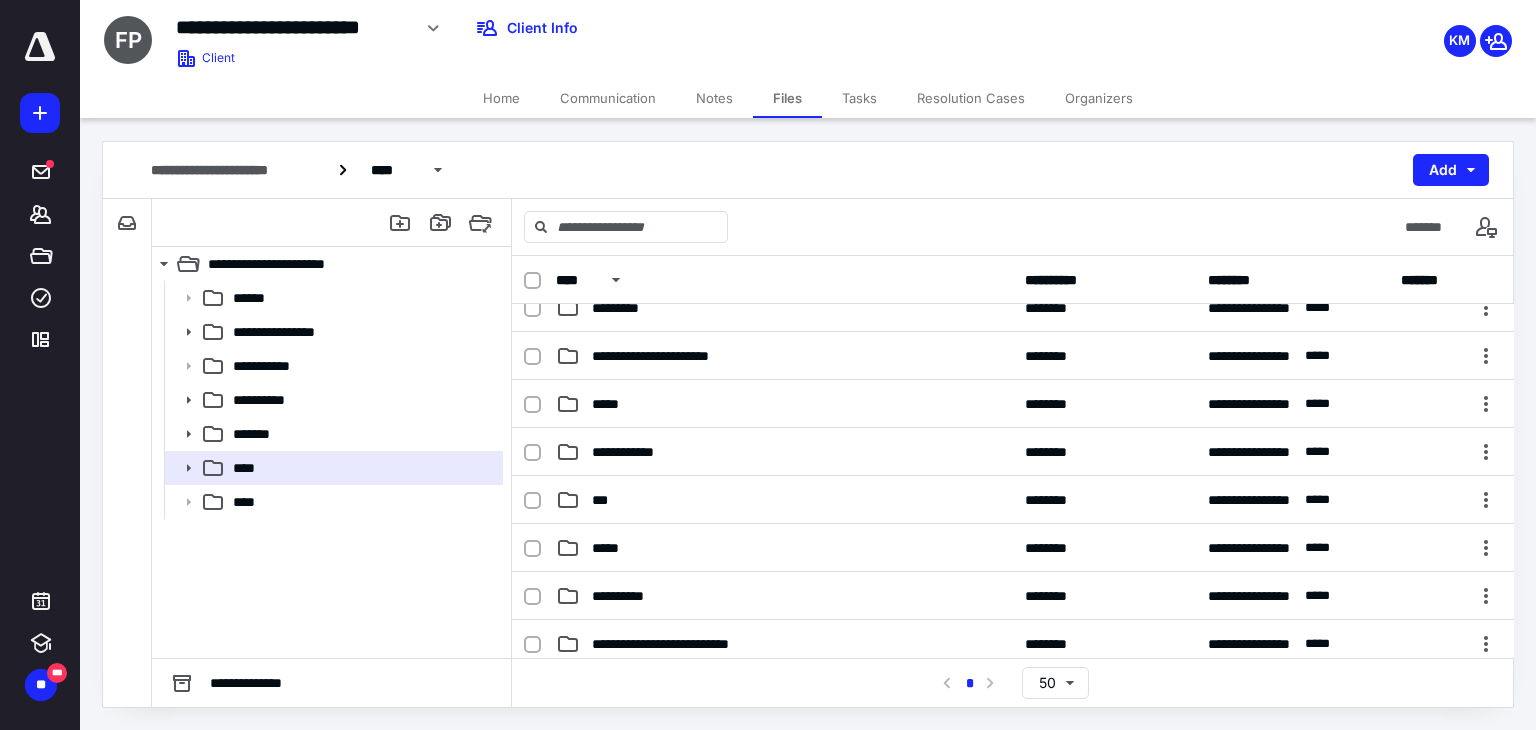 scroll, scrollTop: 100, scrollLeft: 0, axis: vertical 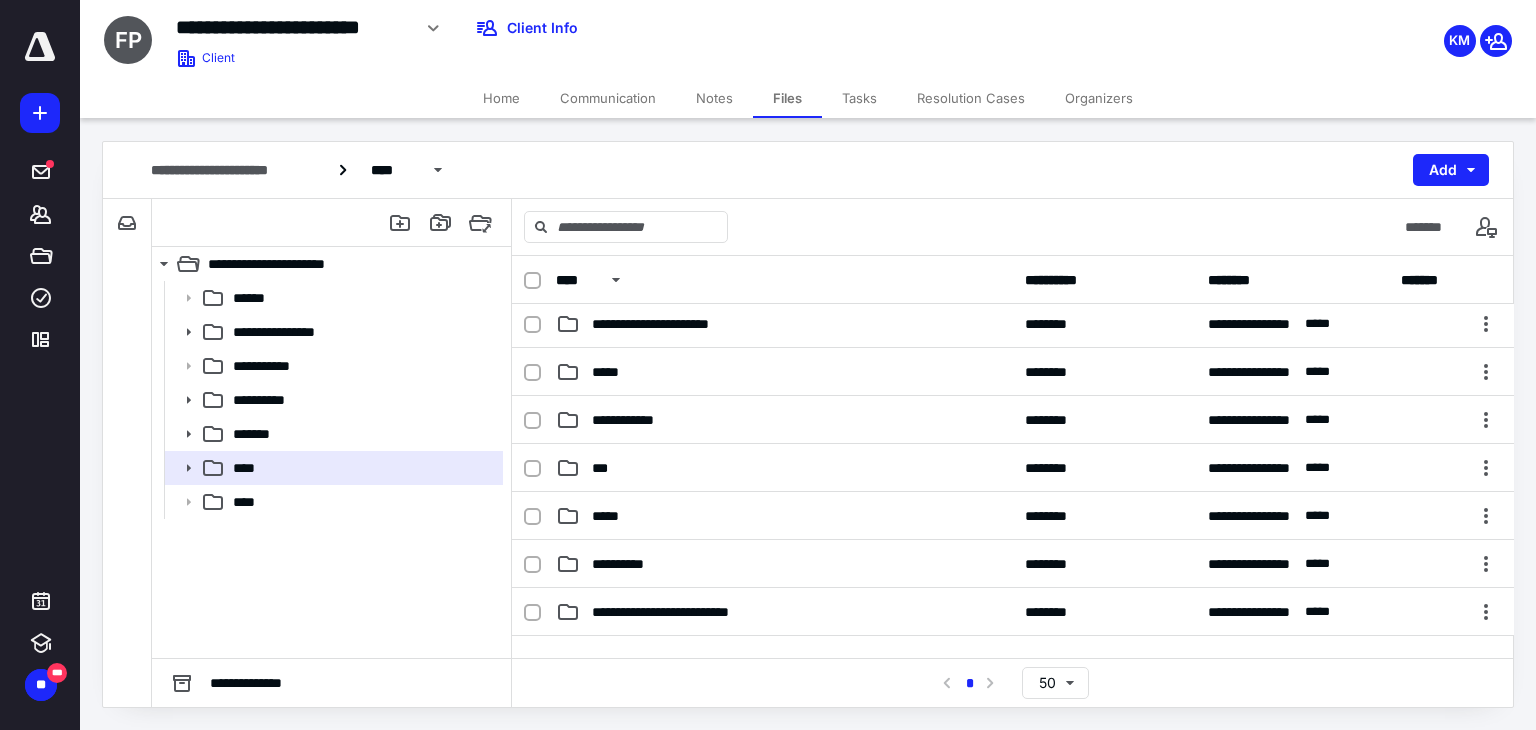 click at bounding box center (532, 228) 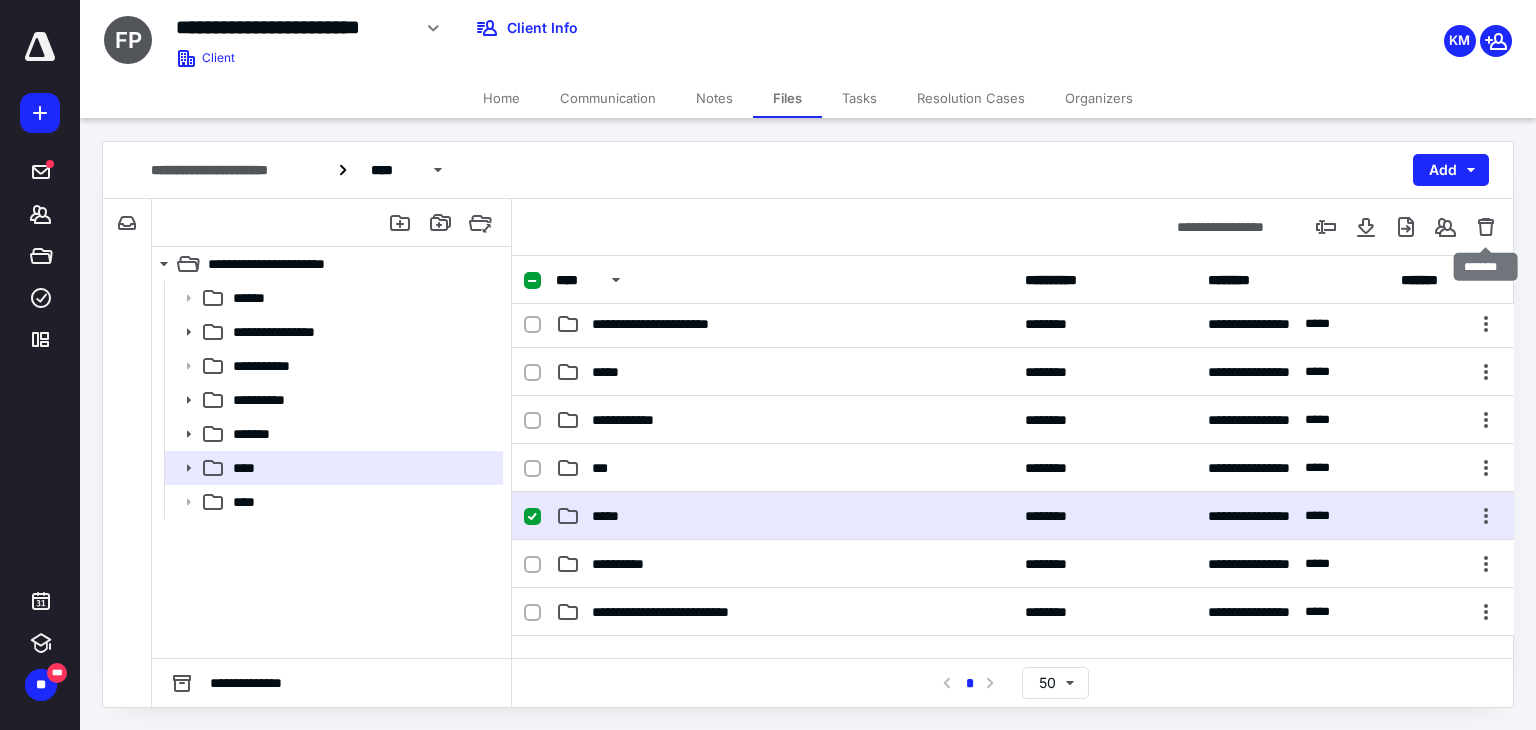 click at bounding box center [1486, 227] 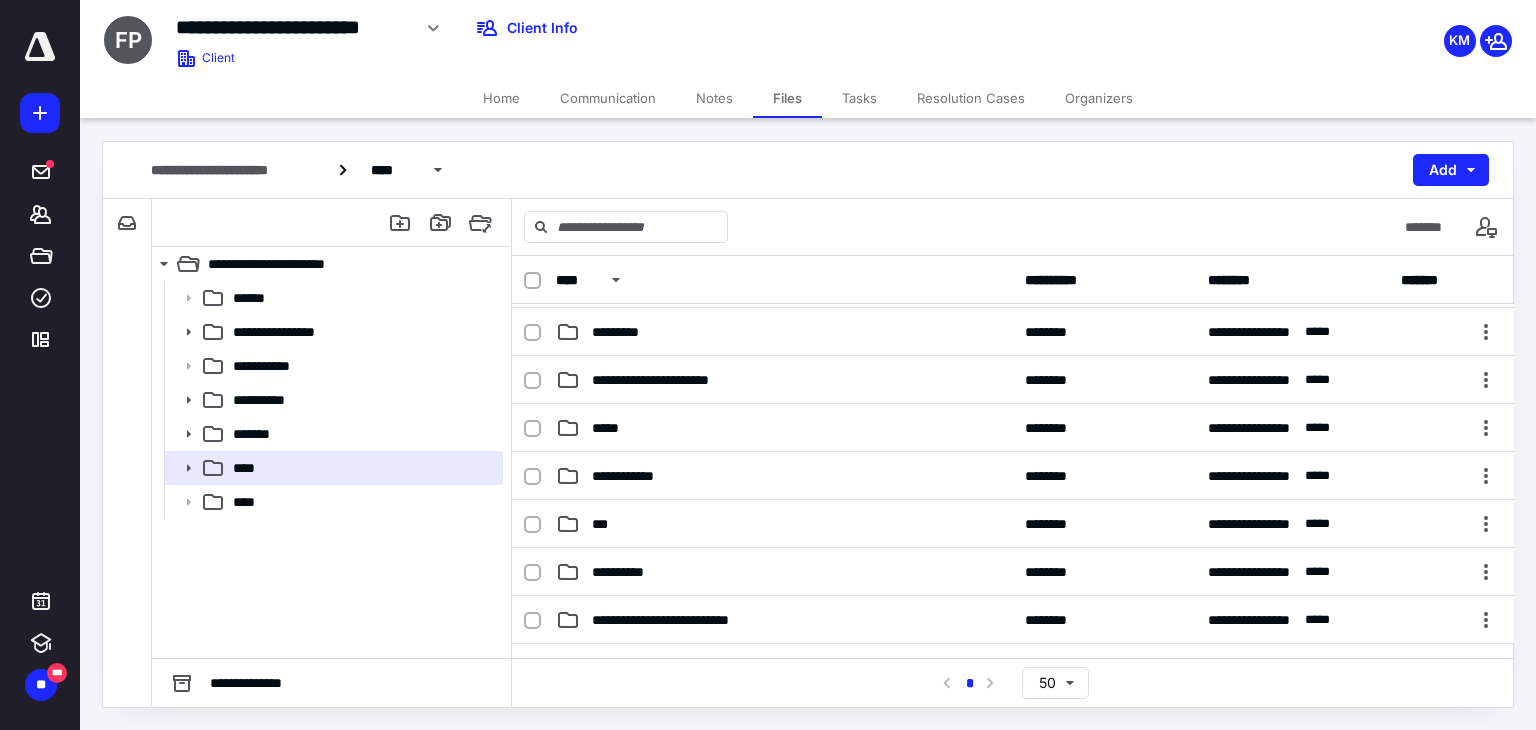scroll, scrollTop: 0, scrollLeft: 0, axis: both 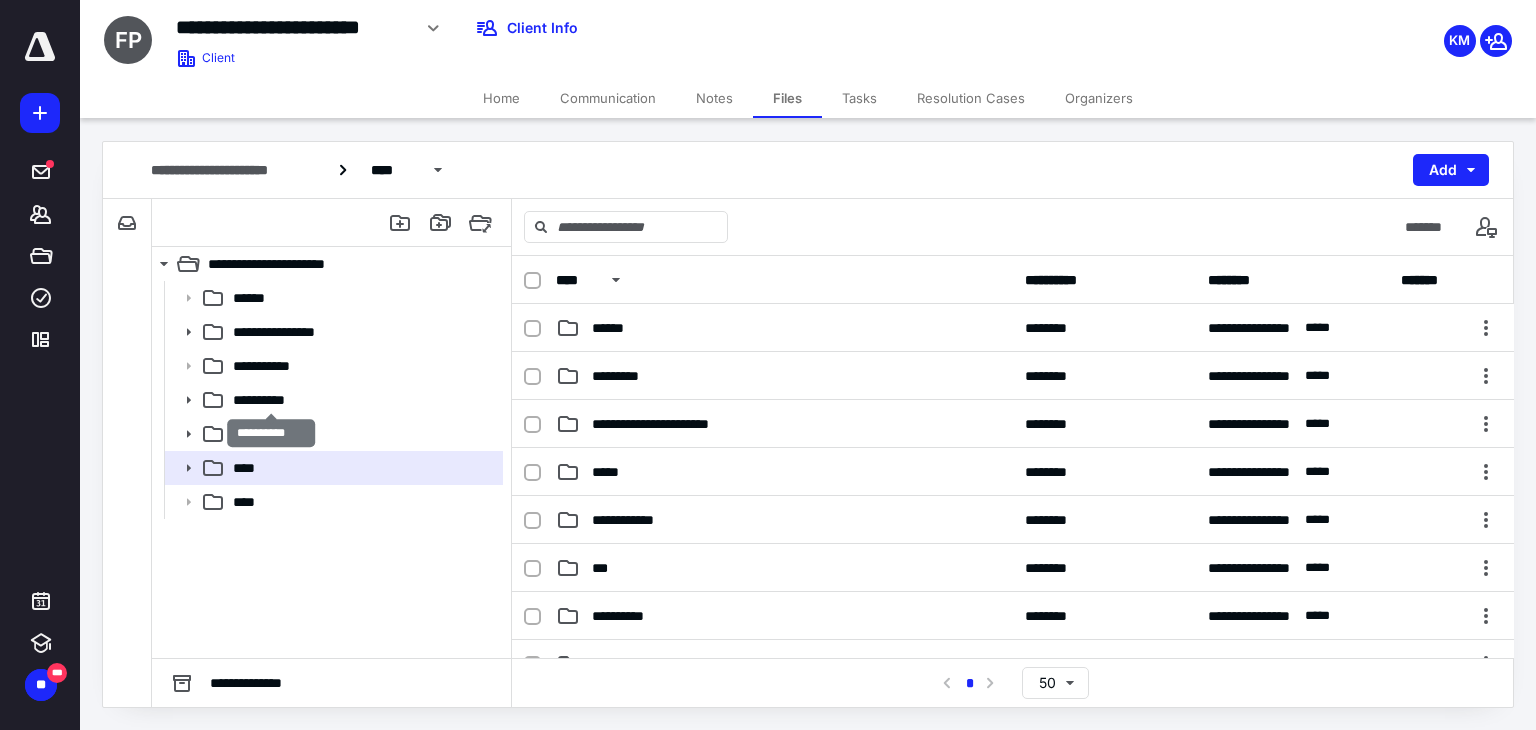 click on "**********" at bounding box center [254, 298] 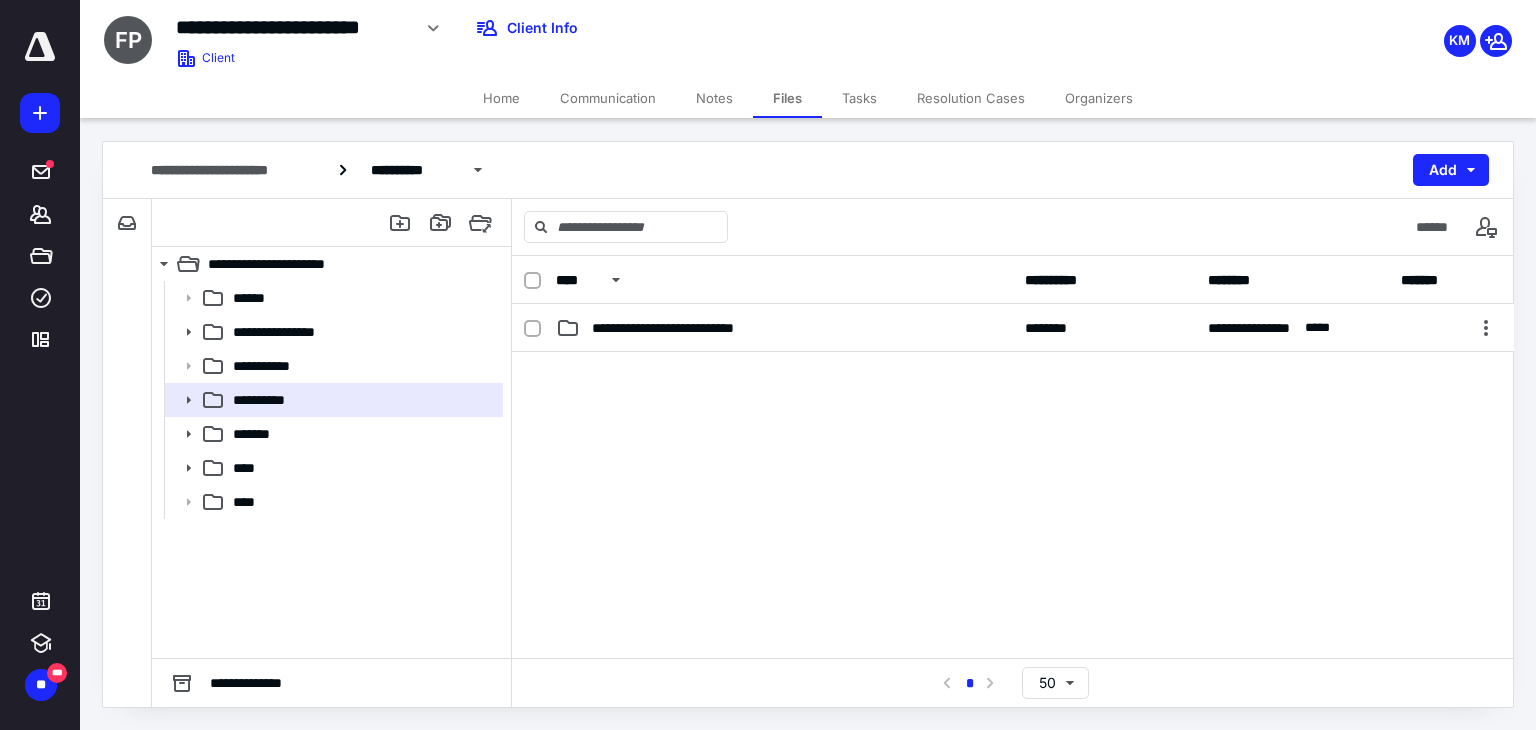 click on "**********" at bounding box center [784, 328] 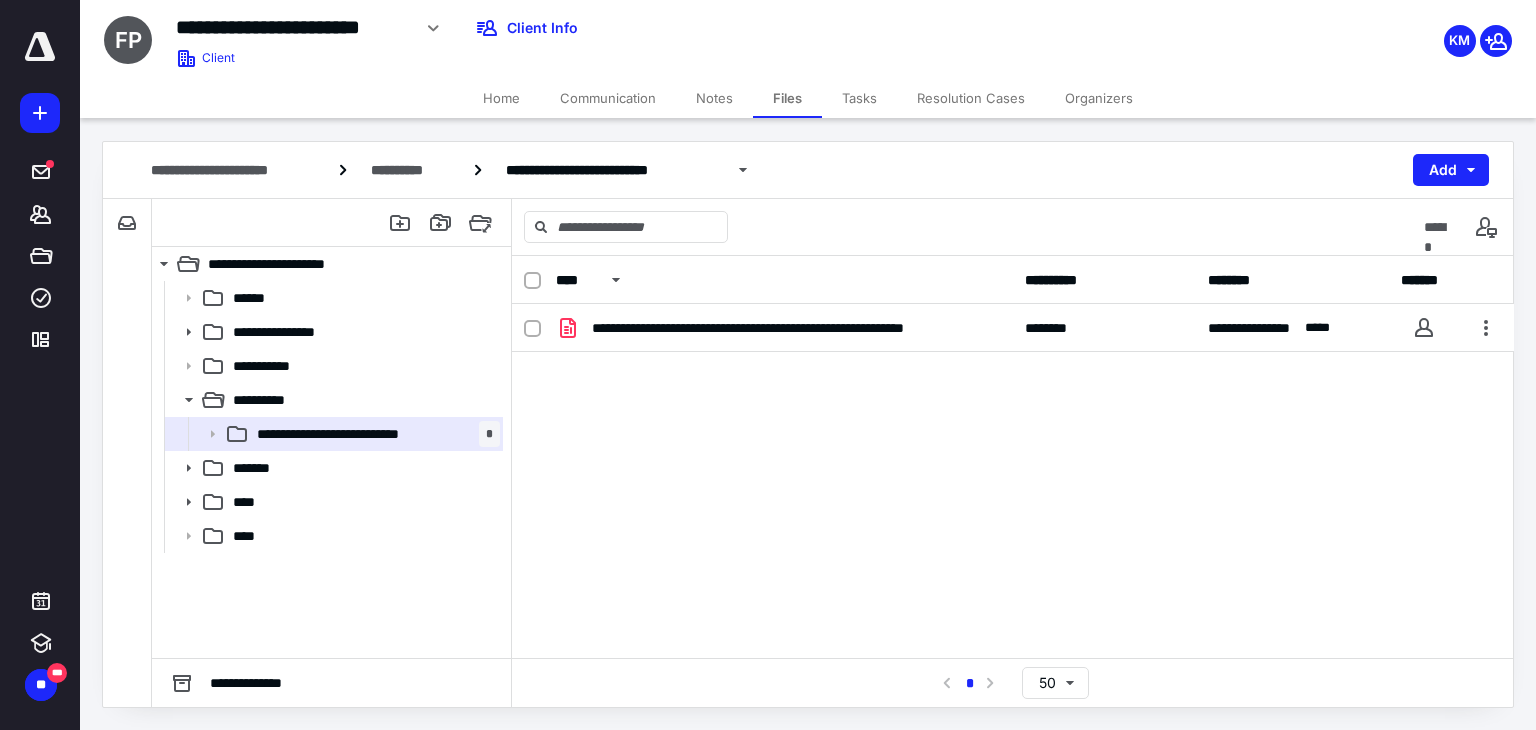 click at bounding box center (1486, 328) 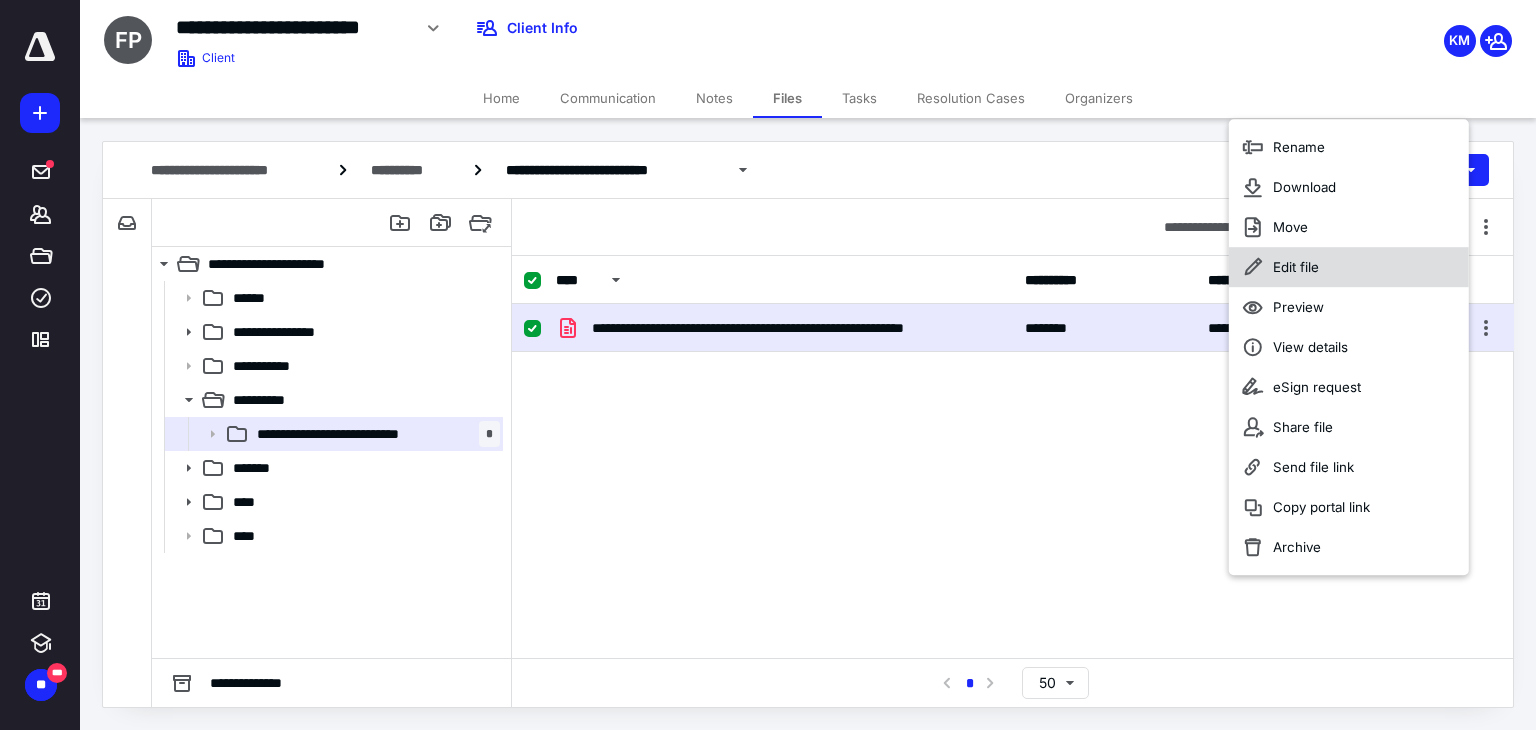 click on "Edit file" at bounding box center [1349, 267] 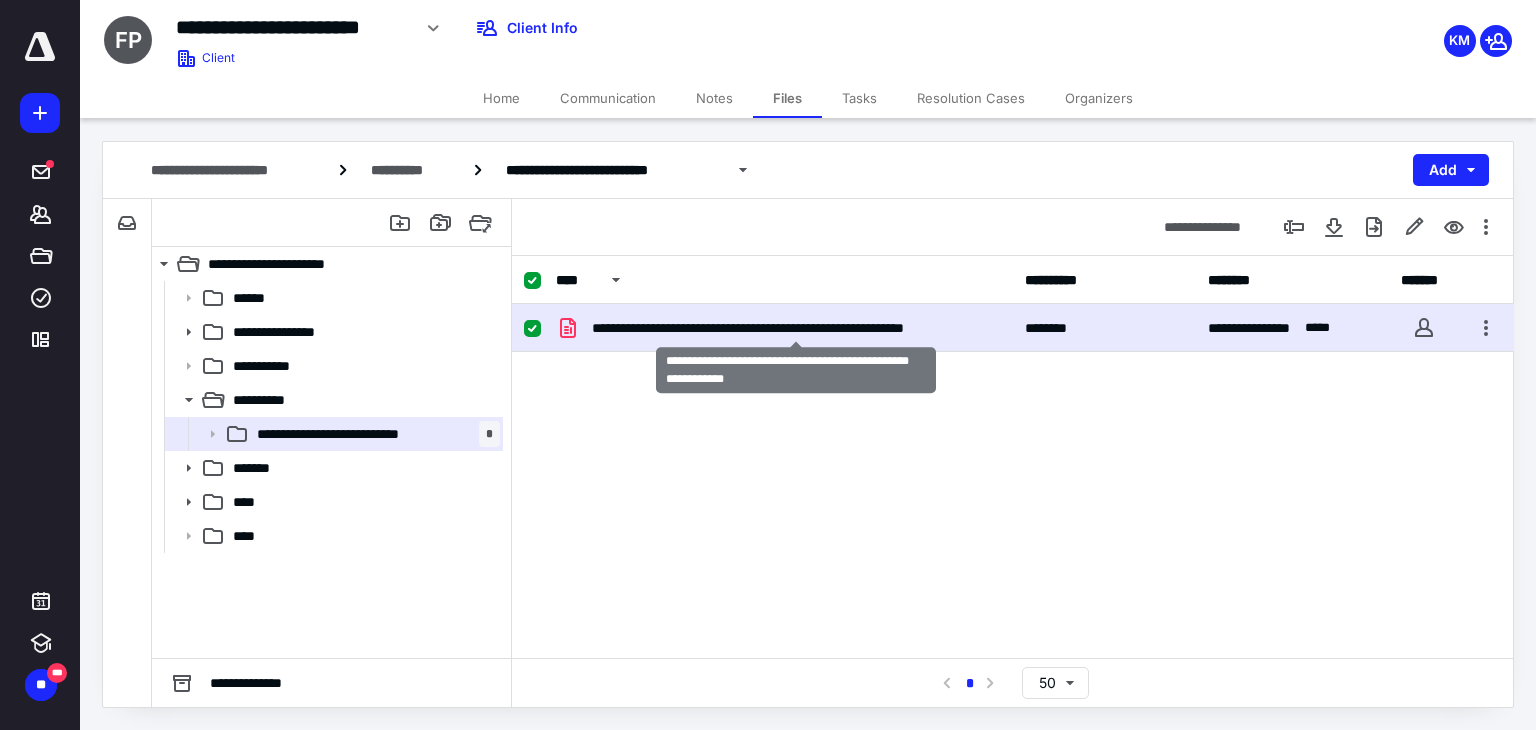click on "**********" at bounding box center [796, 328] 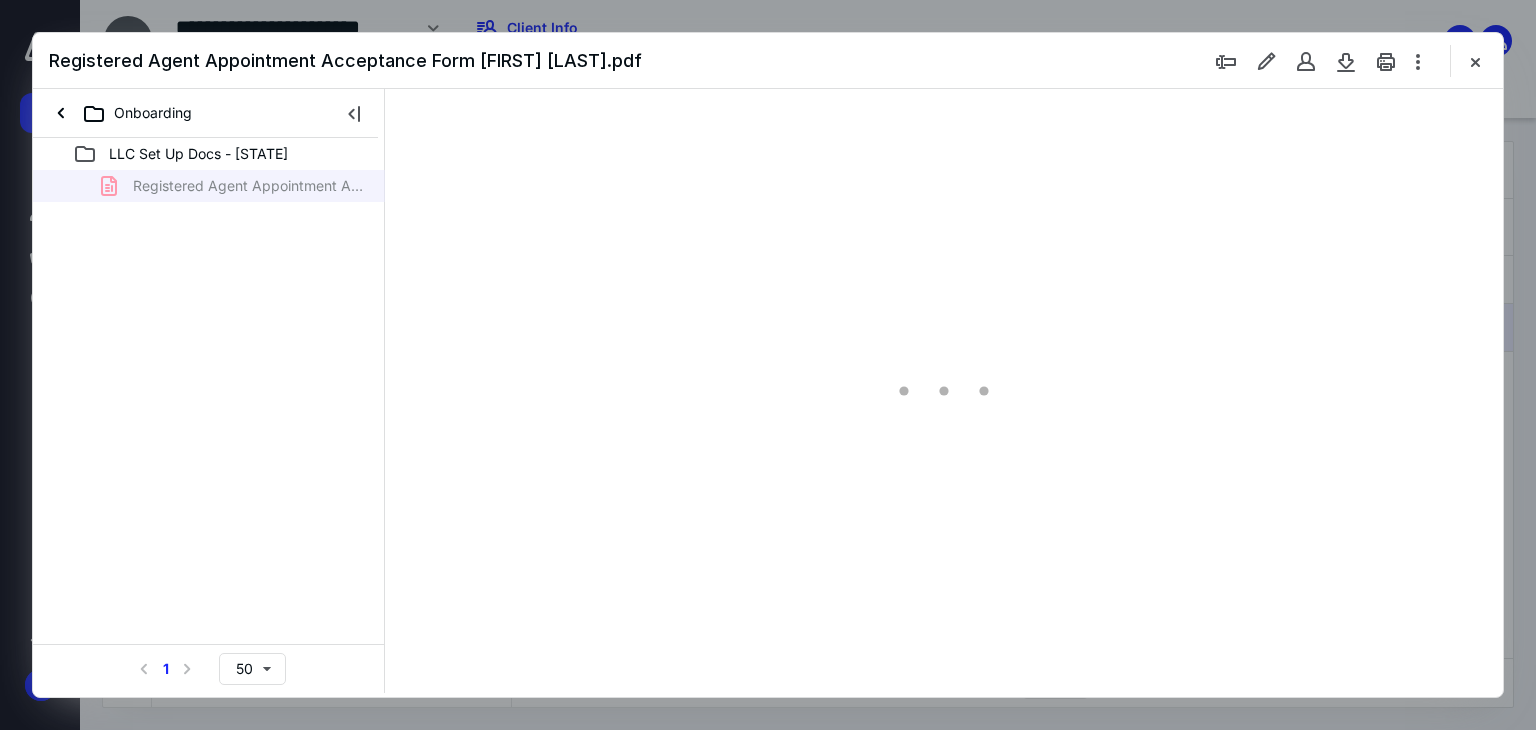 scroll, scrollTop: 0, scrollLeft: 0, axis: both 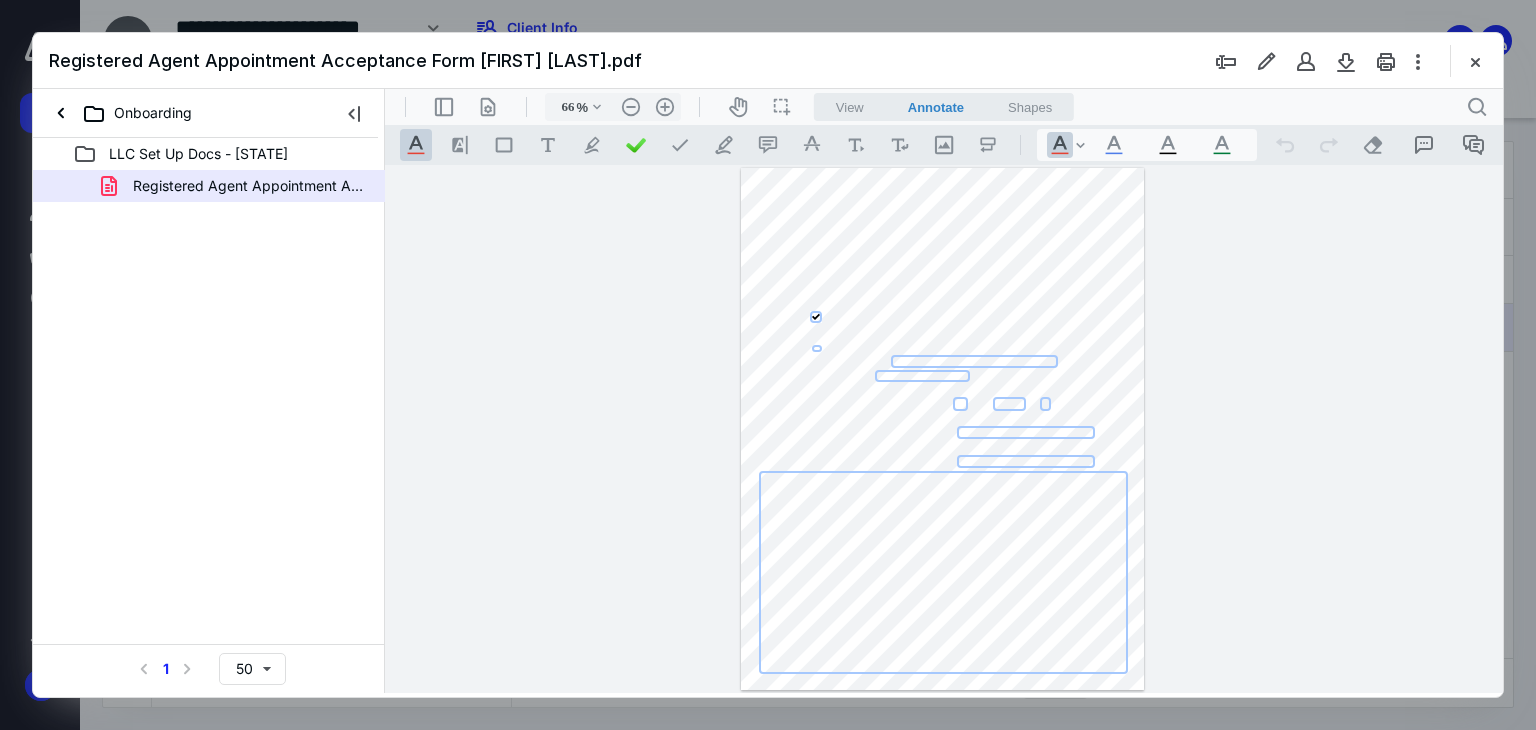 click at bounding box center (1475, 61) 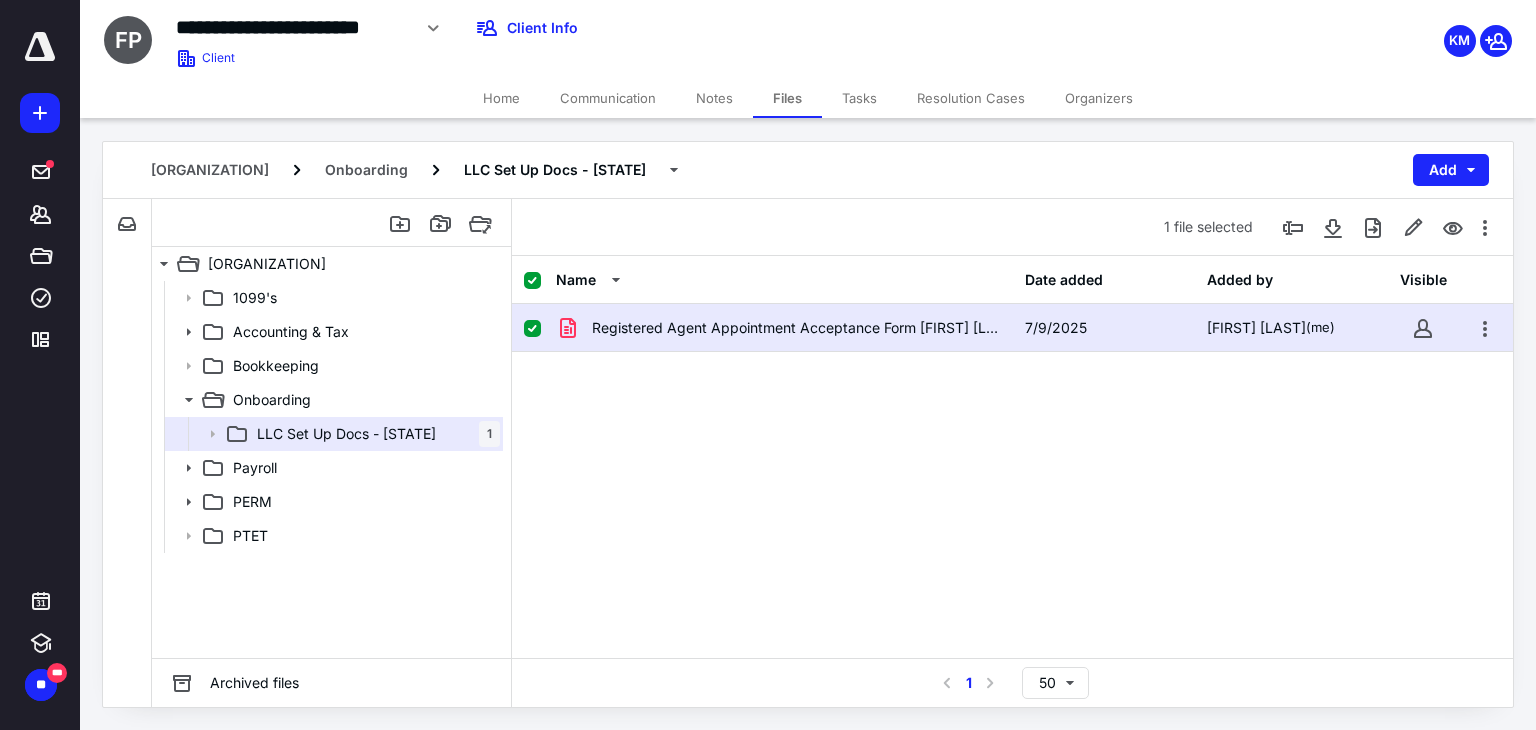 click at bounding box center (1485, 328) 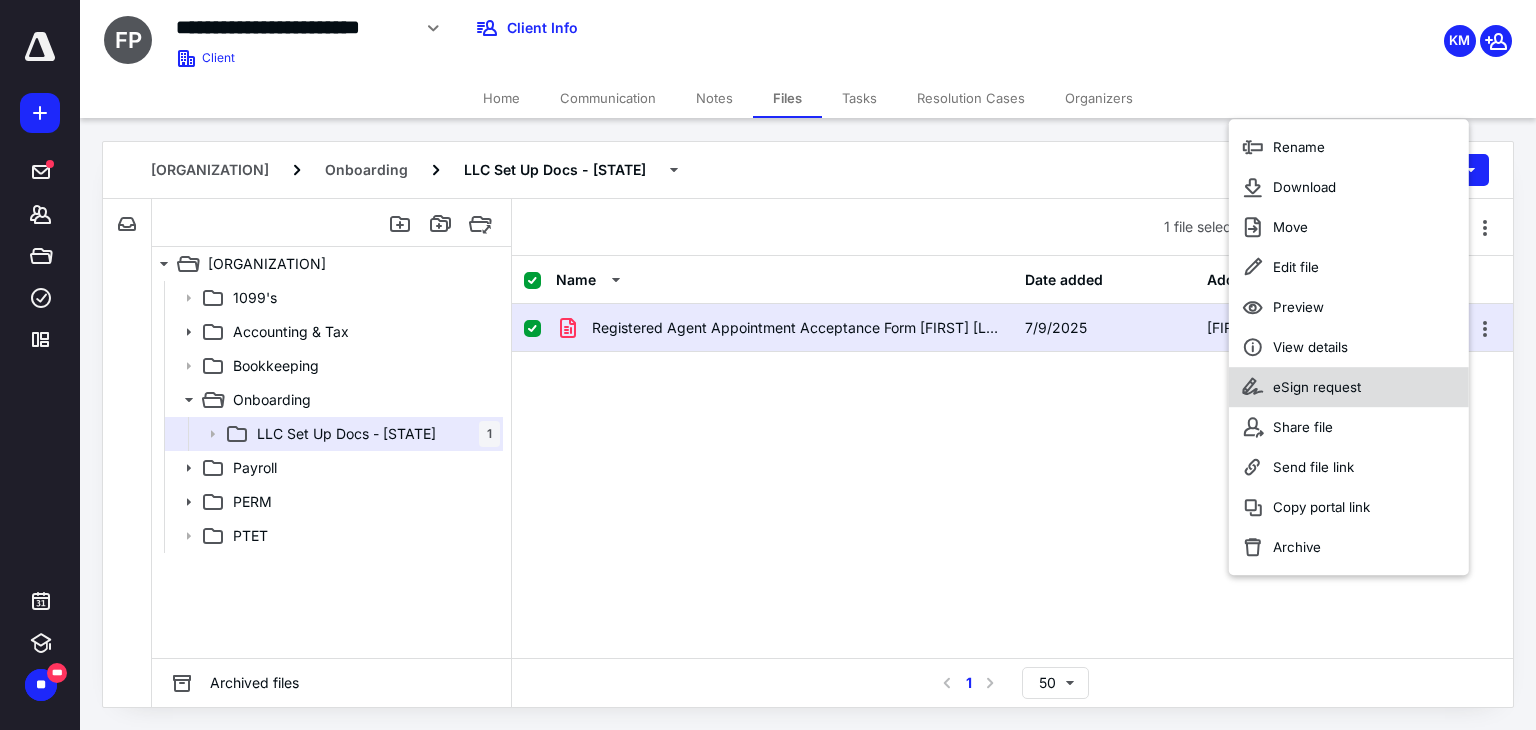 click on "eSign request" at bounding box center (1299, 147) 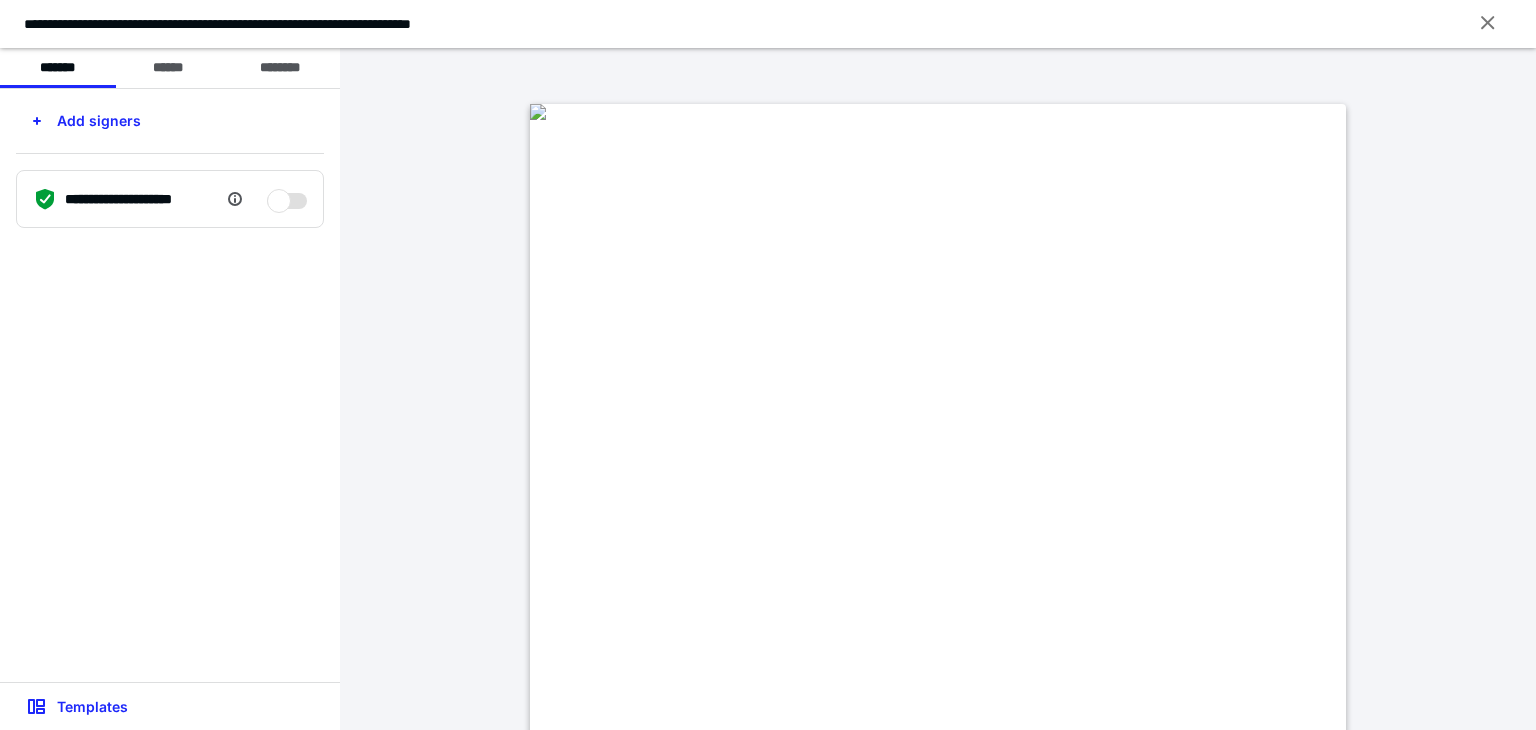 click on "Add signers" at bounding box center (86, 121) 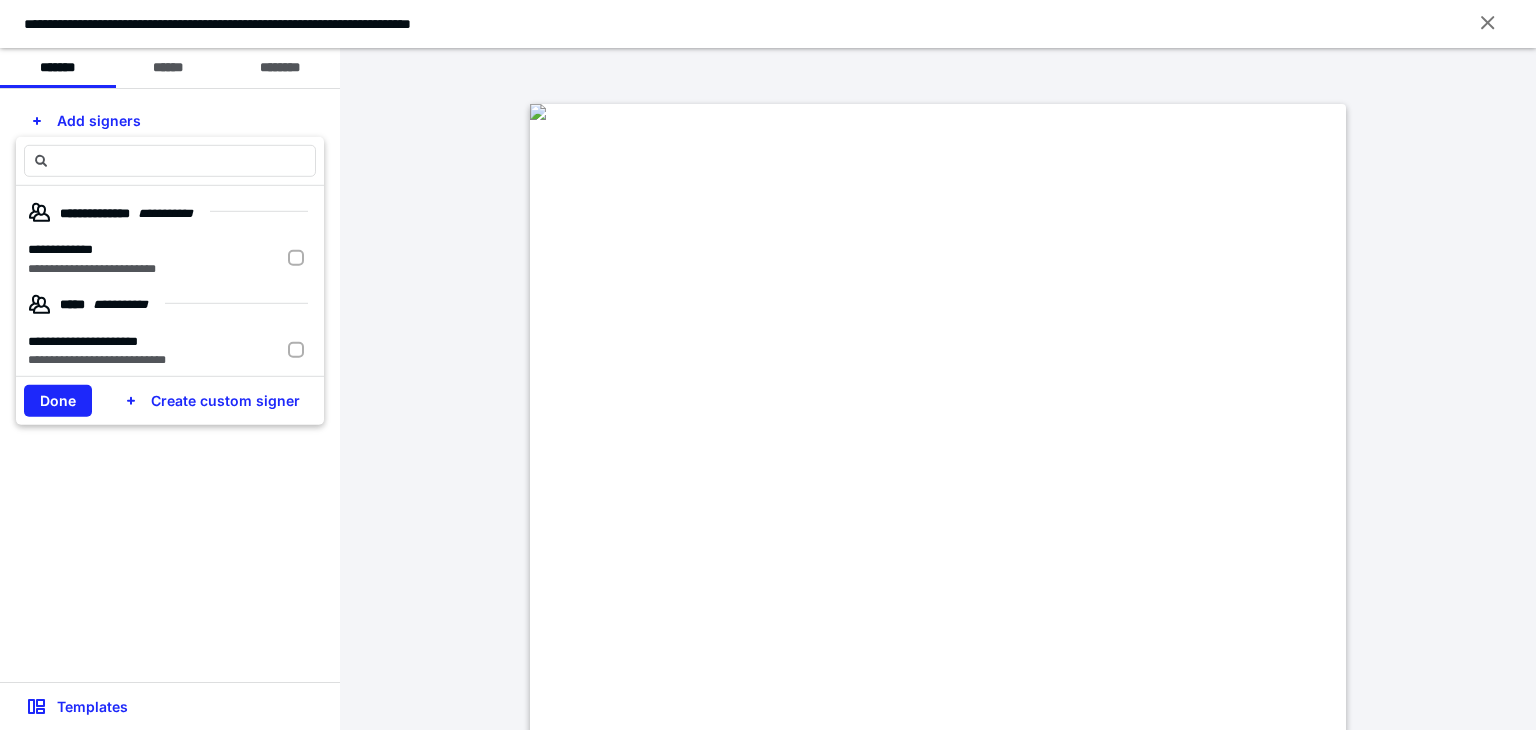click on "**********" at bounding box center [92, 268] 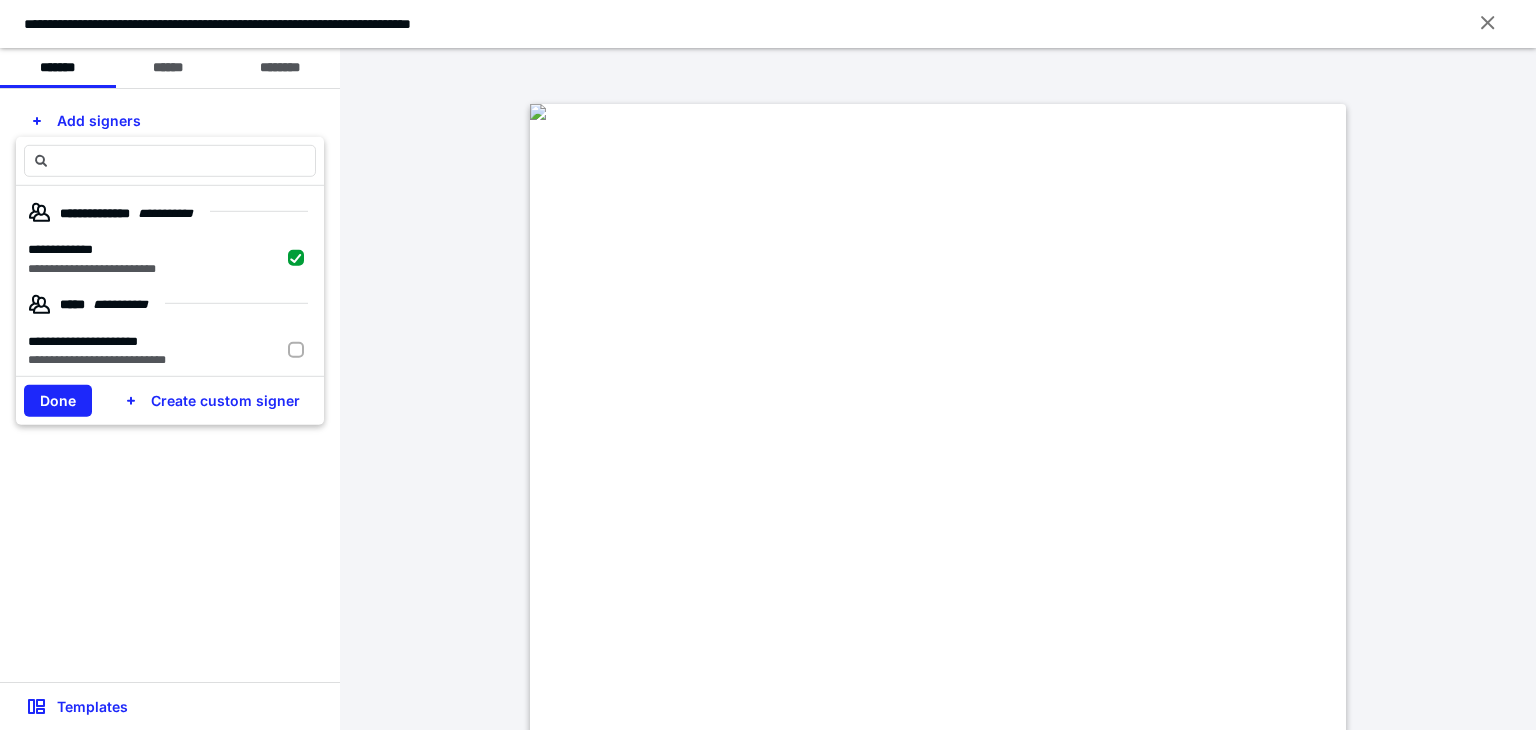 click on "Done" at bounding box center [58, 401] 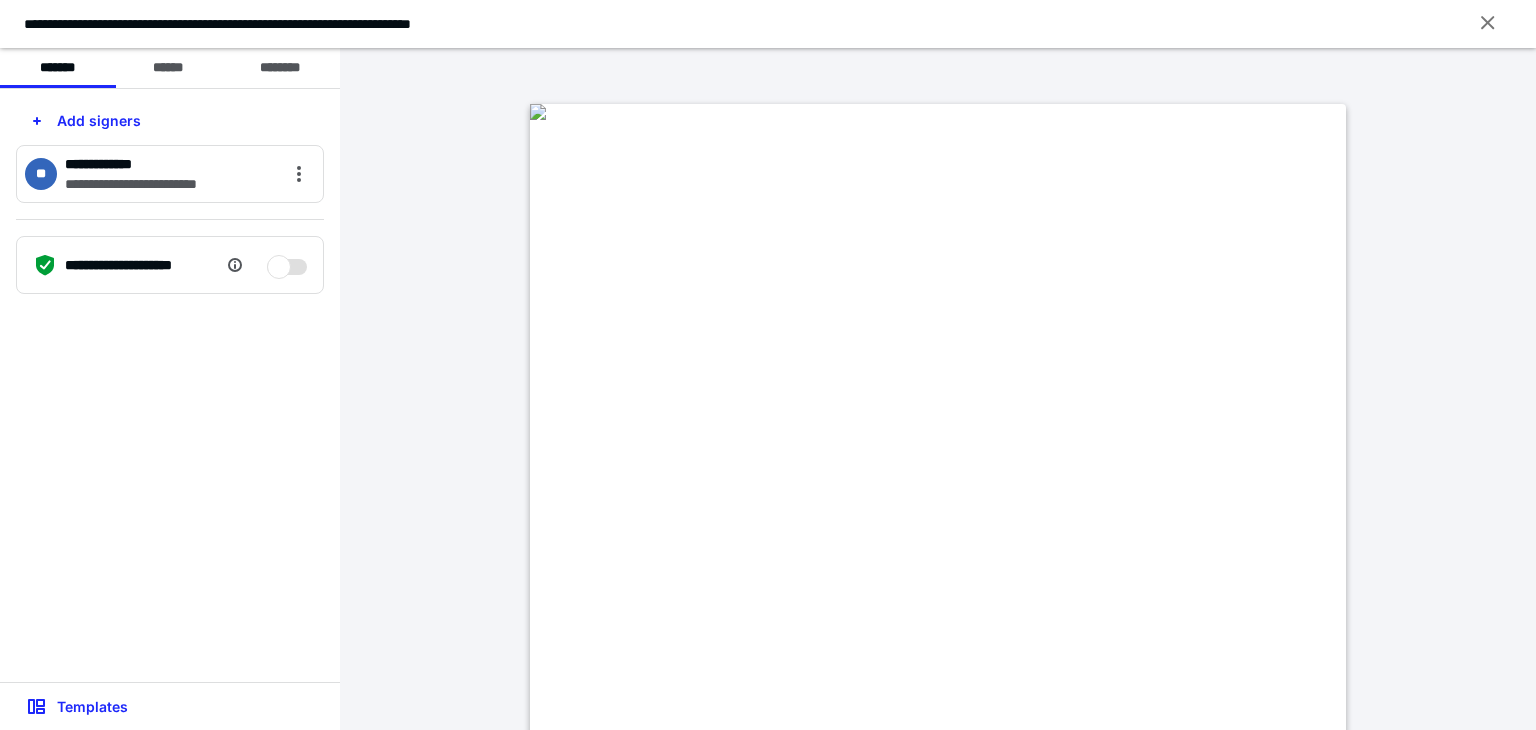 click on "******" at bounding box center (168, 68) 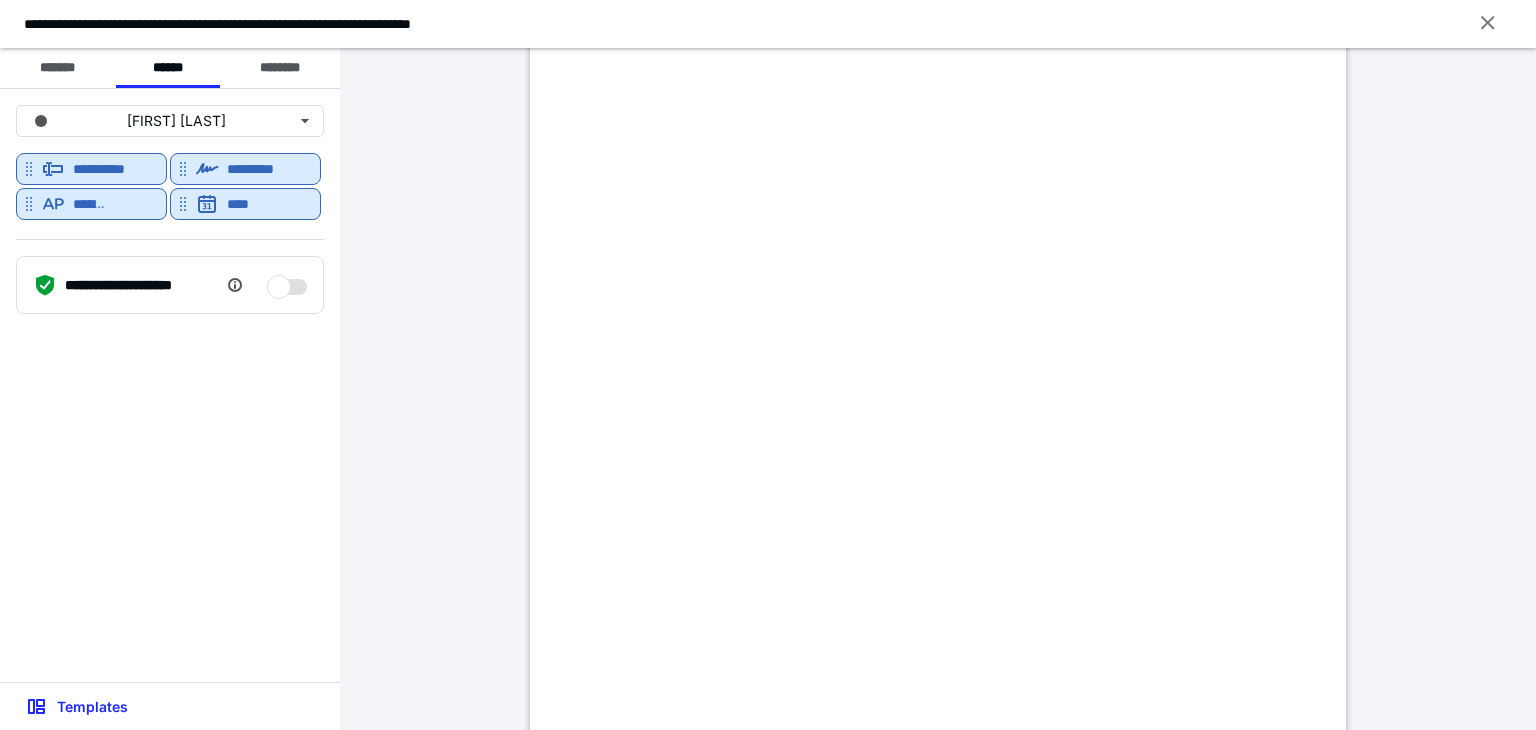 scroll, scrollTop: 400, scrollLeft: 0, axis: vertical 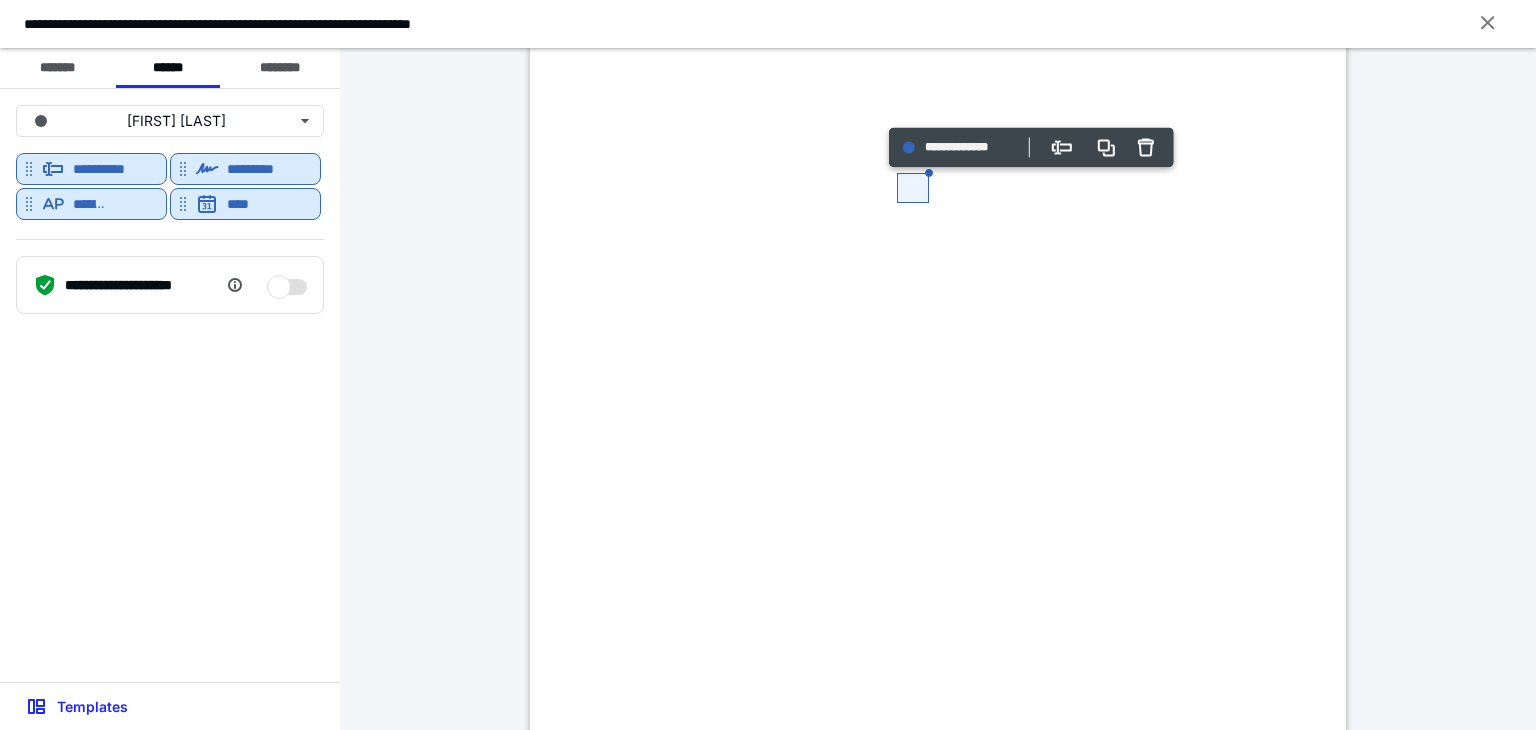 drag, startPoint x: 1048, startPoint y: 171, endPoint x: 920, endPoint y: 173, distance: 128.01562 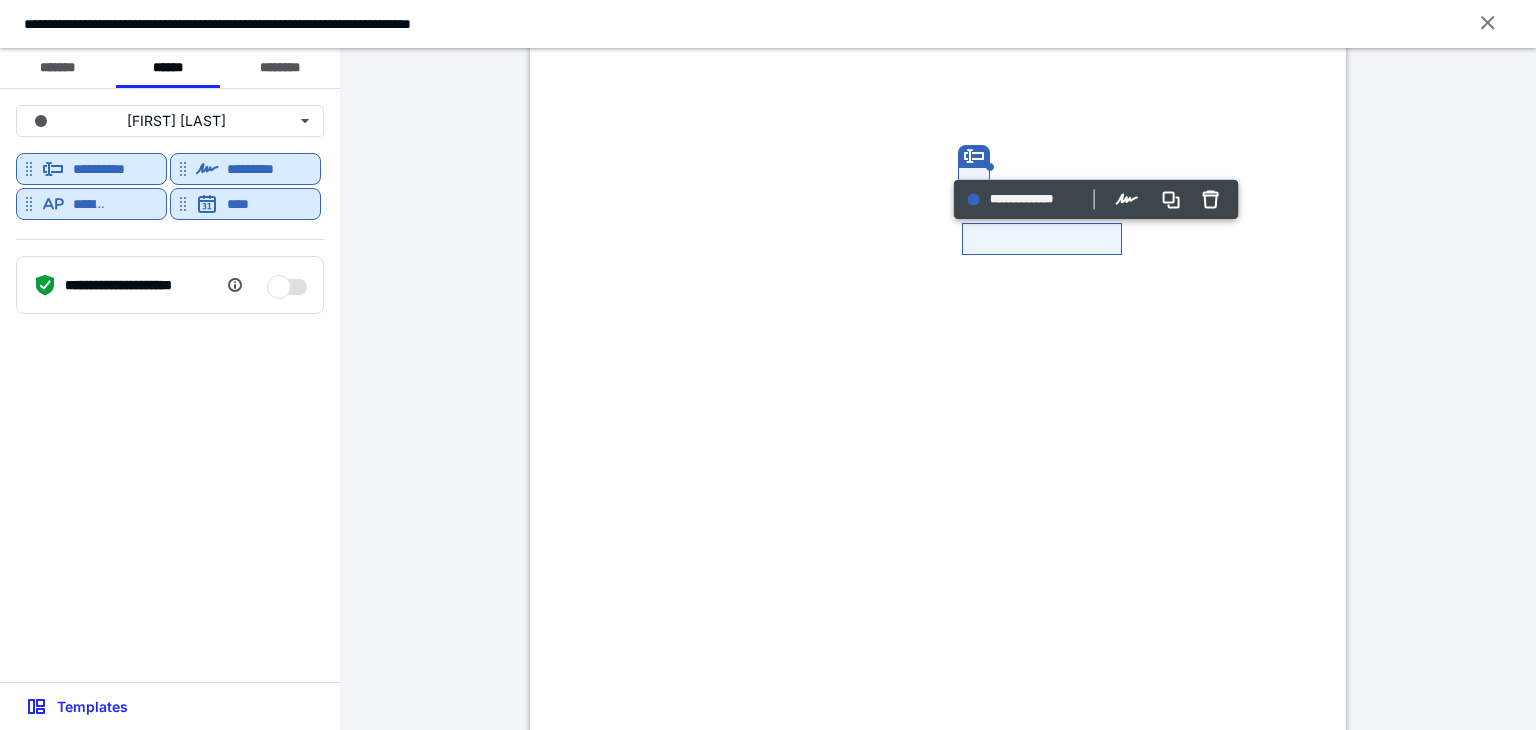 click on "**********" at bounding box center (938, 232) 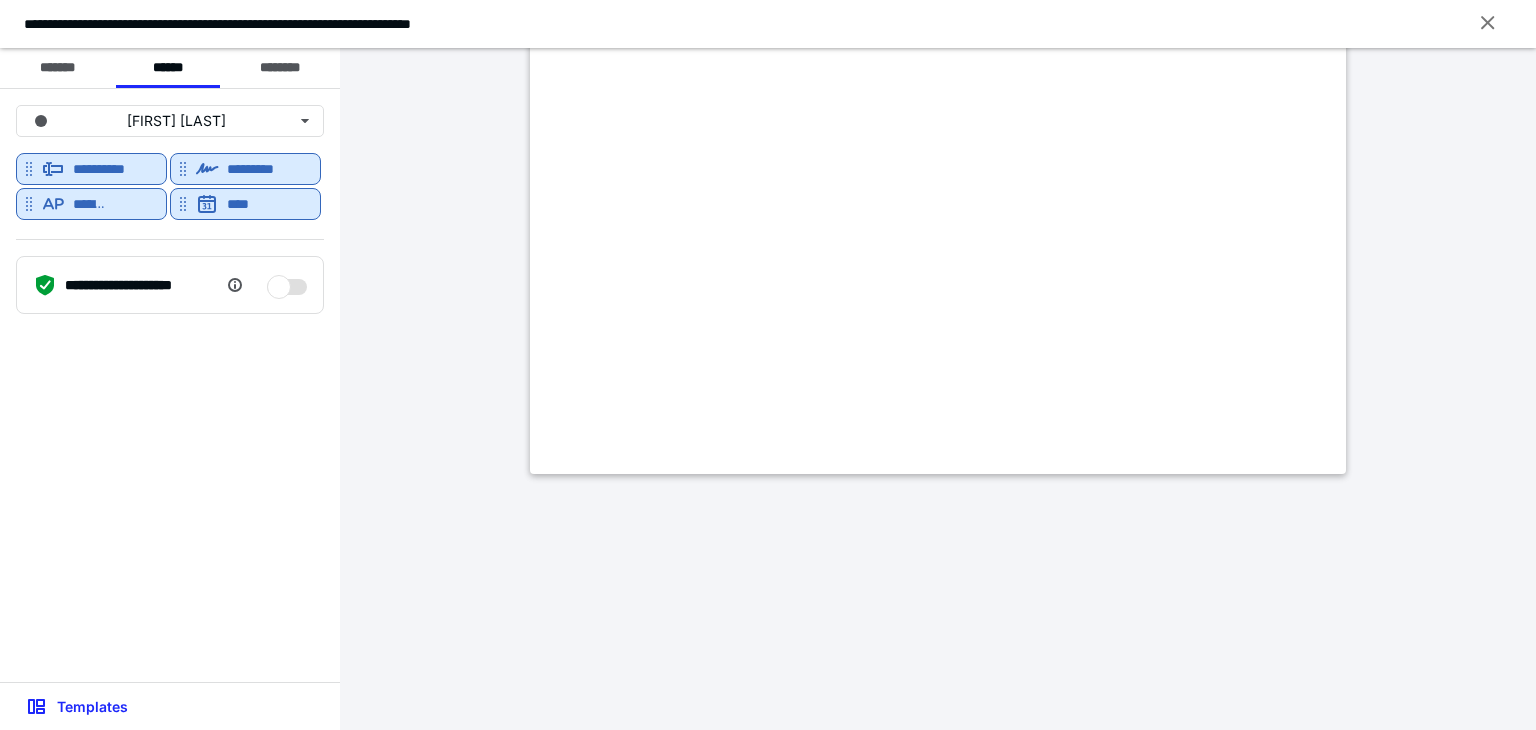 scroll, scrollTop: 0, scrollLeft: 0, axis: both 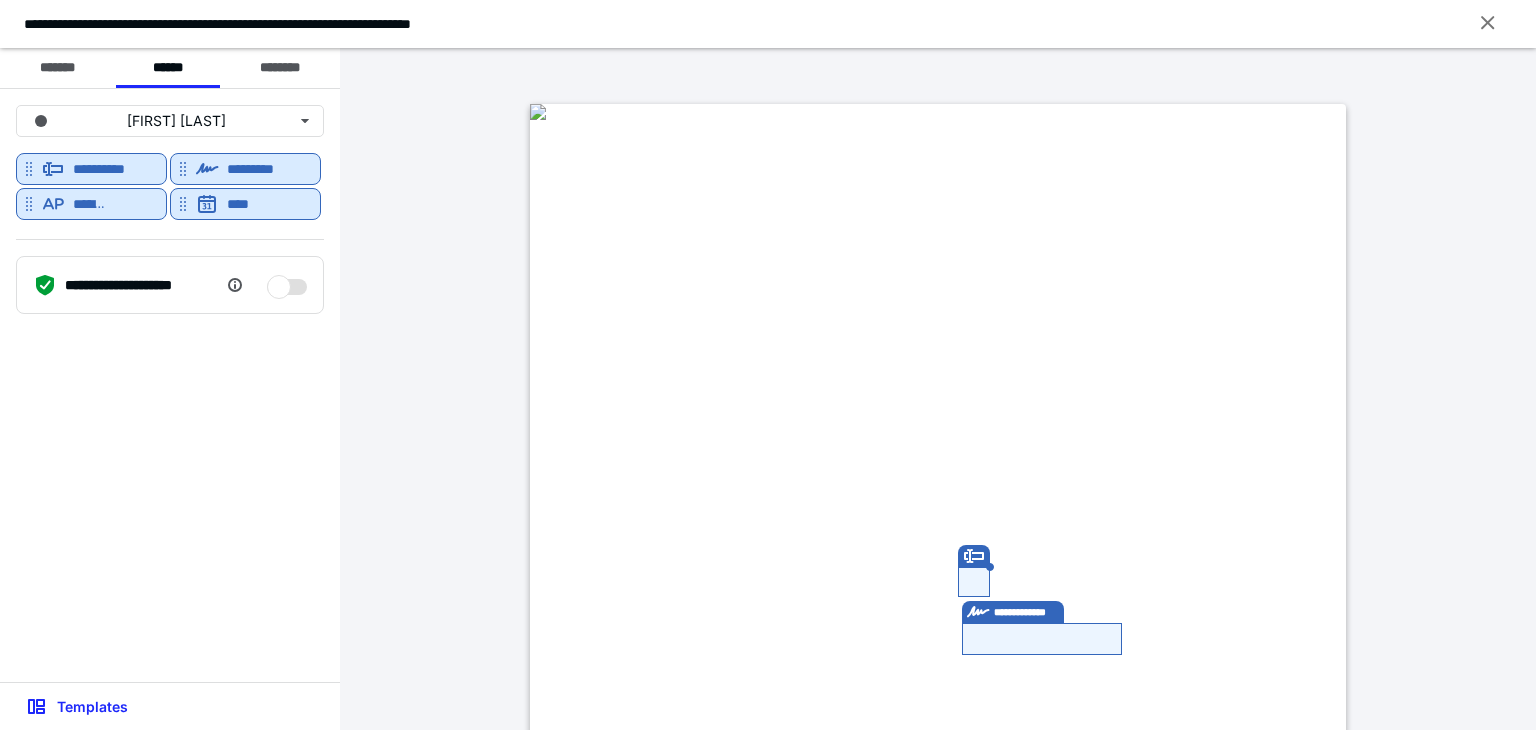 click on "********" at bounding box center [280, 68] 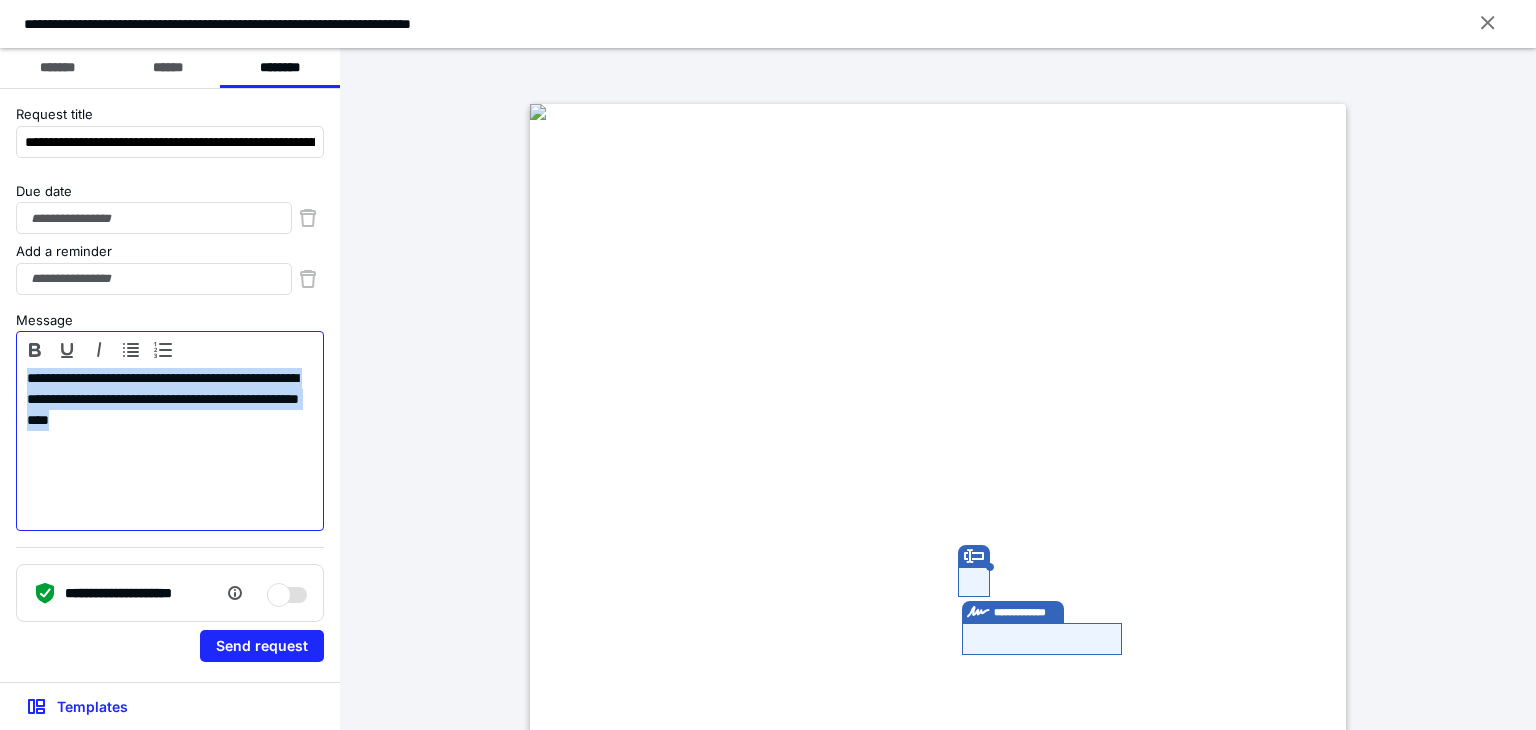 drag, startPoint x: 272, startPoint y: 425, endPoint x: 0, endPoint y: 357, distance: 280.3712 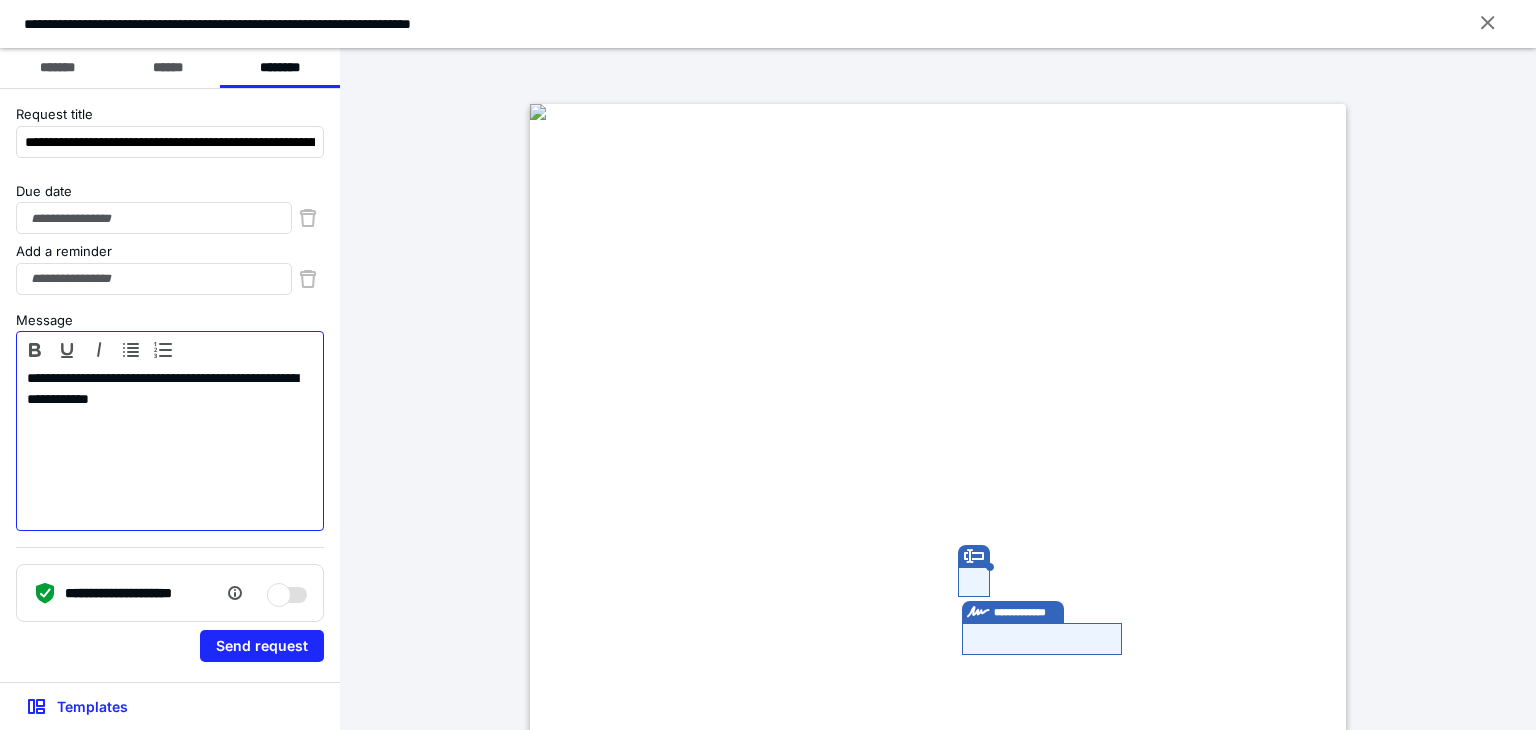 click on "**********" at bounding box center (170, 446) 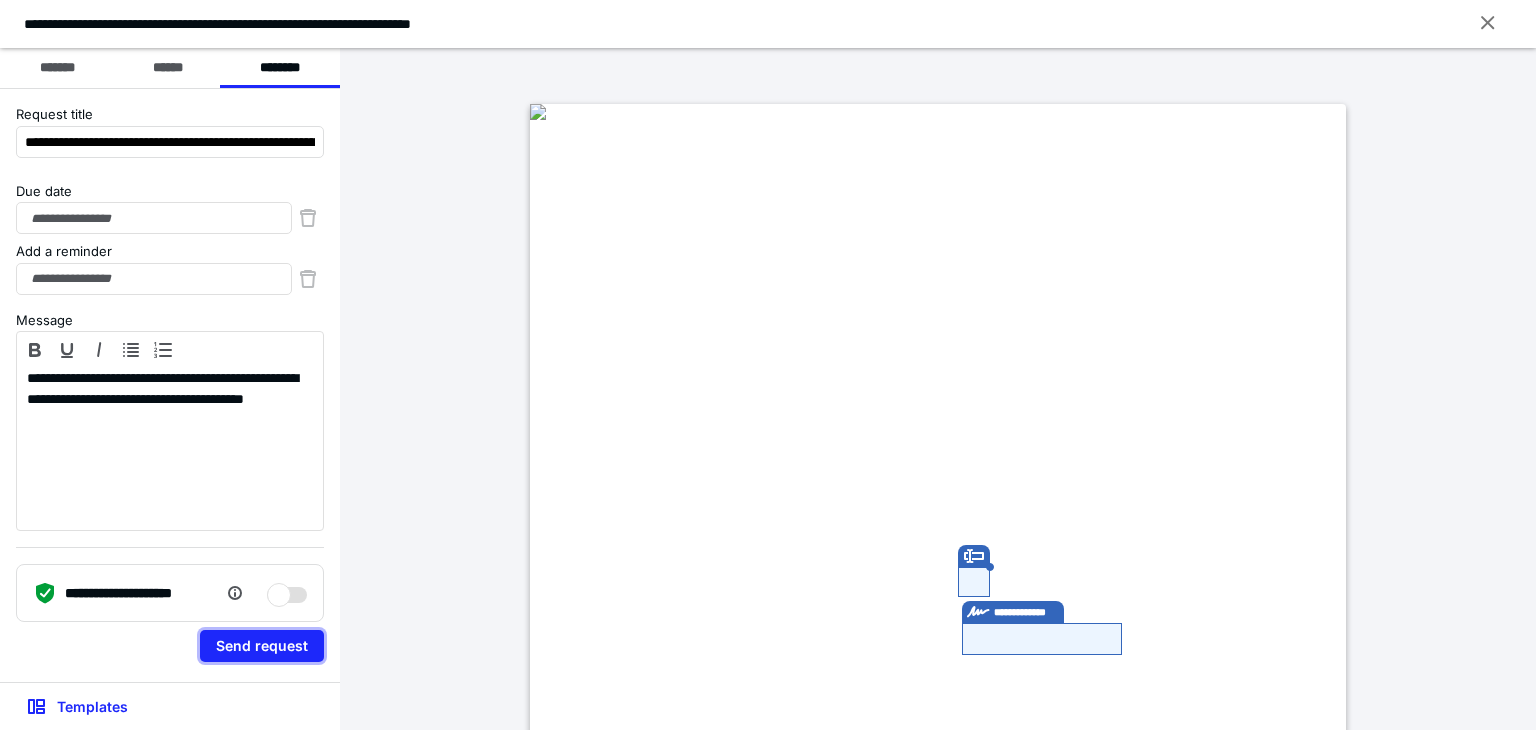 click on "Send request" at bounding box center (262, 646) 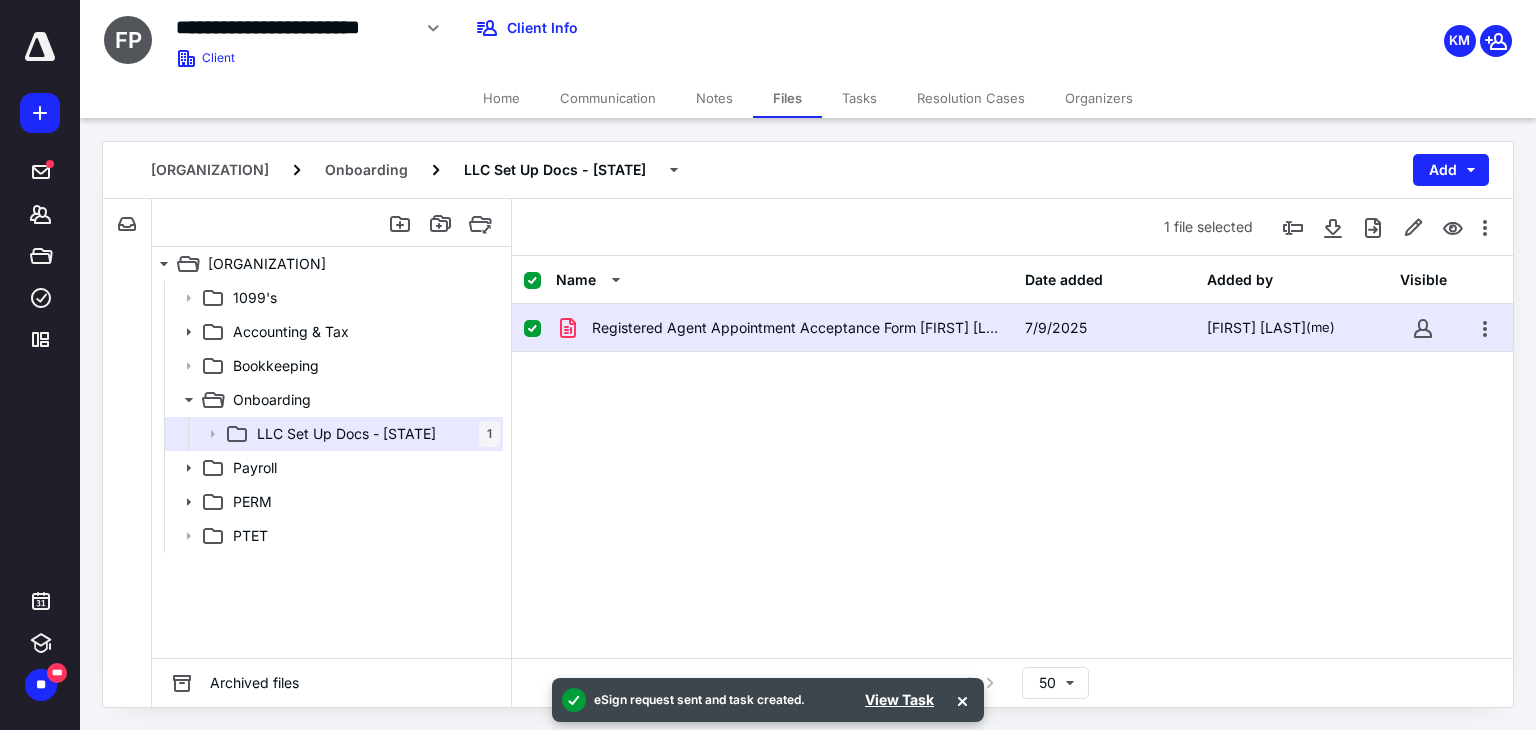 click on "Tasks" at bounding box center (859, 98) 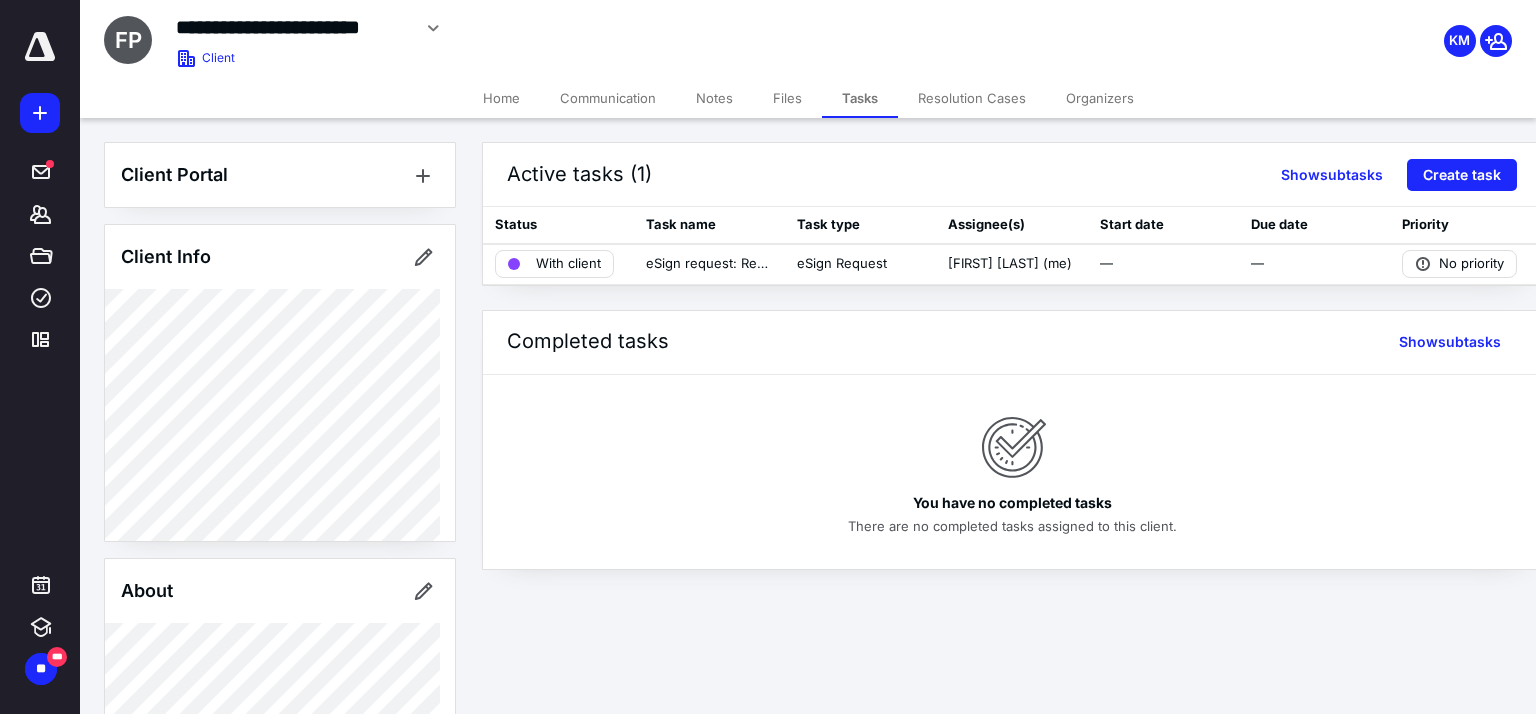 click on "Files" at bounding box center (787, 98) 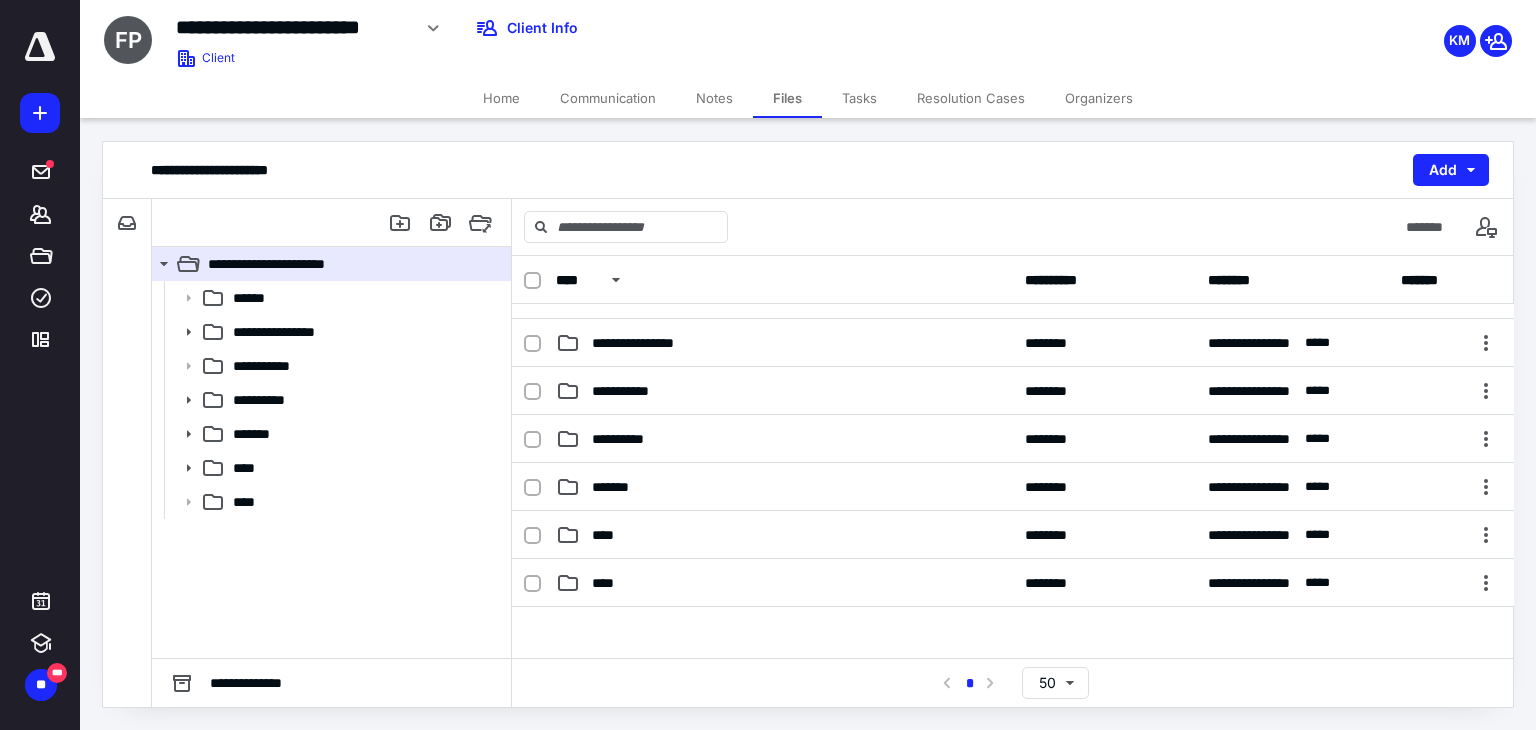 scroll, scrollTop: 41, scrollLeft: 0, axis: vertical 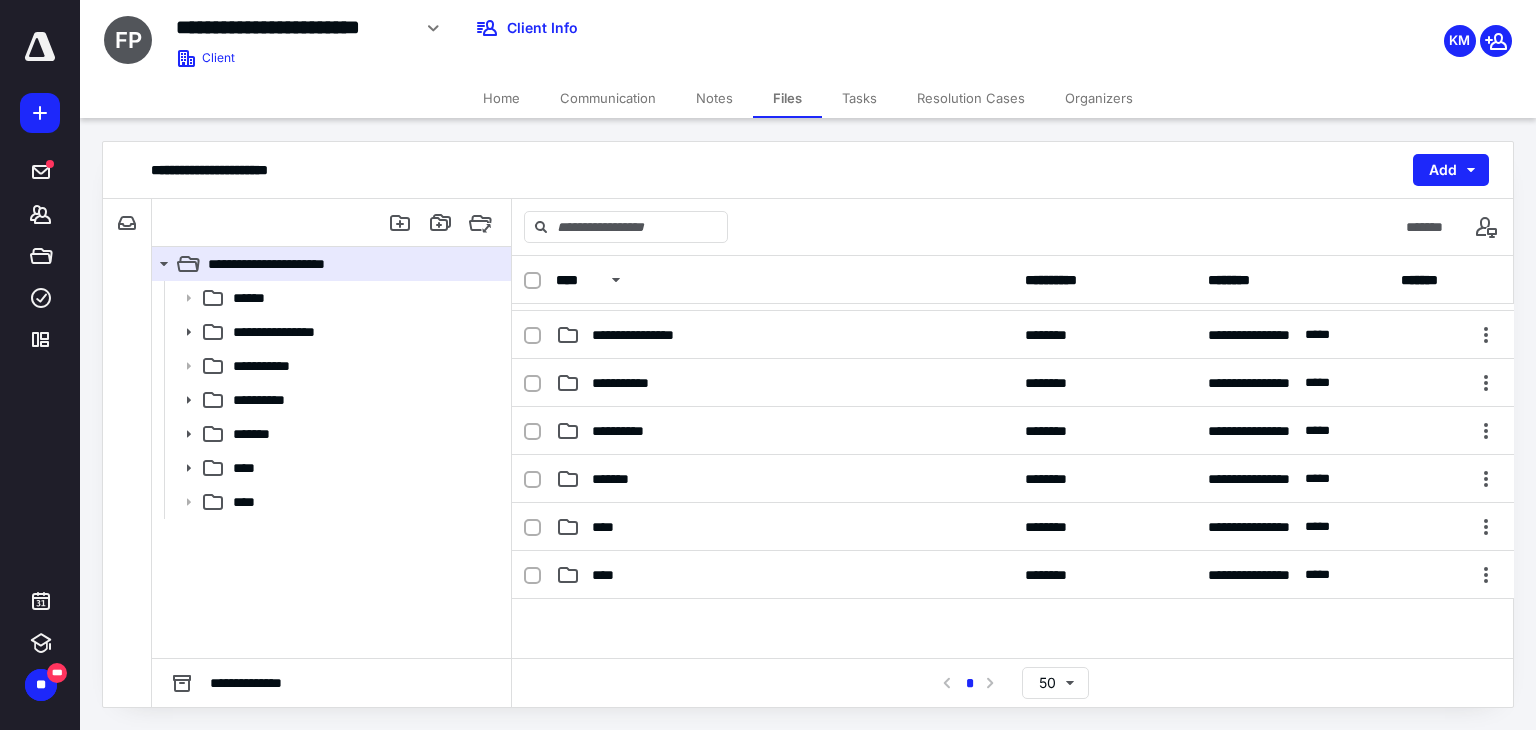 click on "**********" at bounding box center [1013, 287] 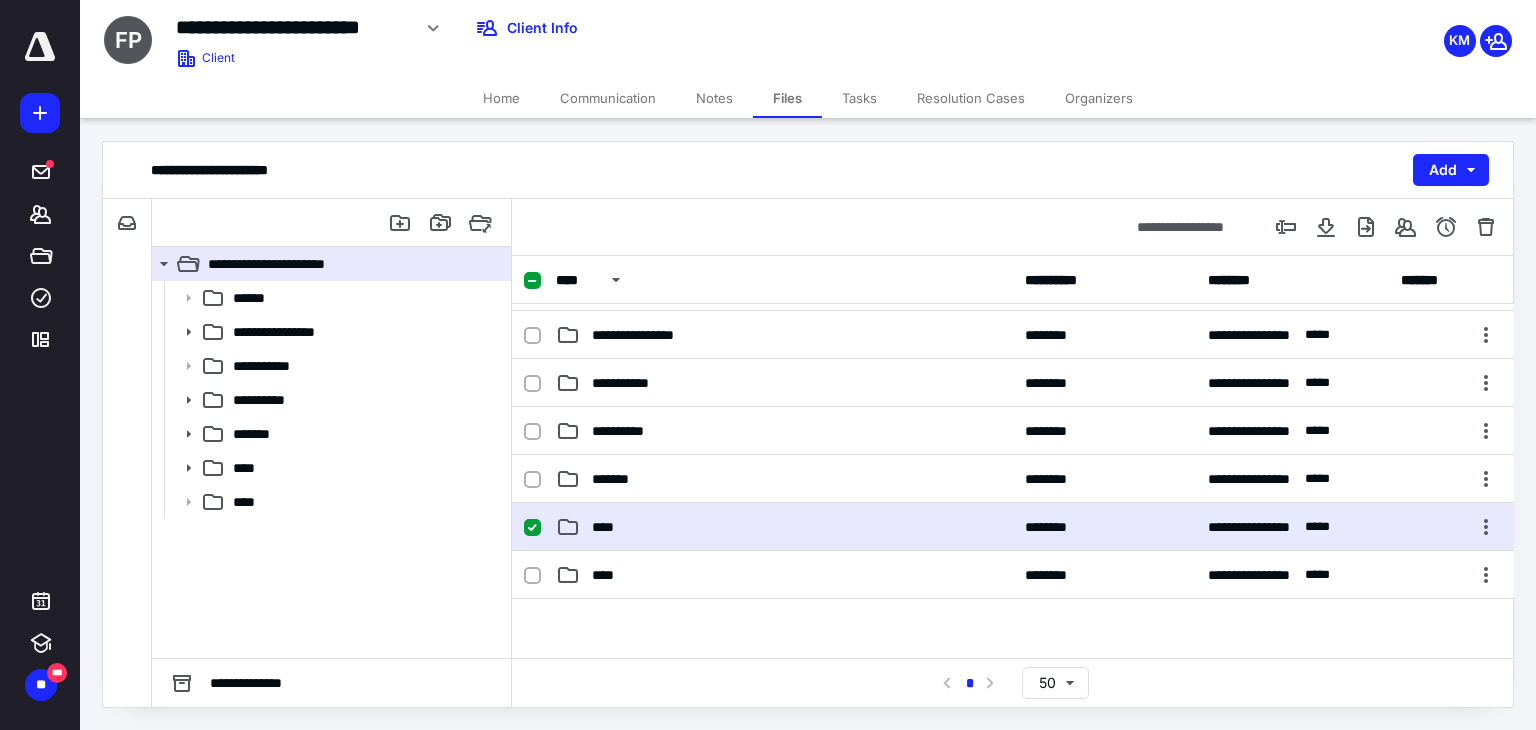 click on "**********" at bounding box center (1013, 287) 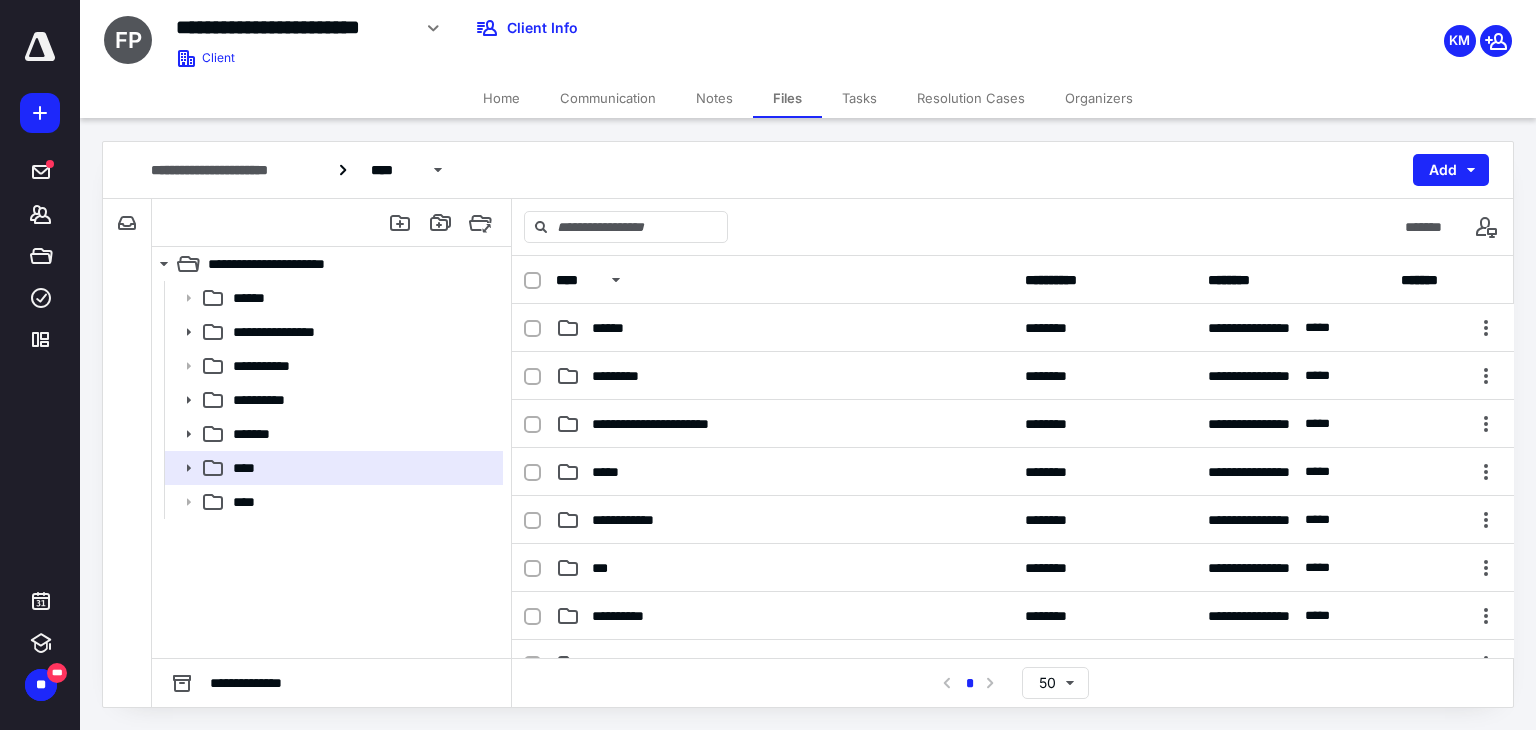 scroll, scrollTop: 0, scrollLeft: 0, axis: both 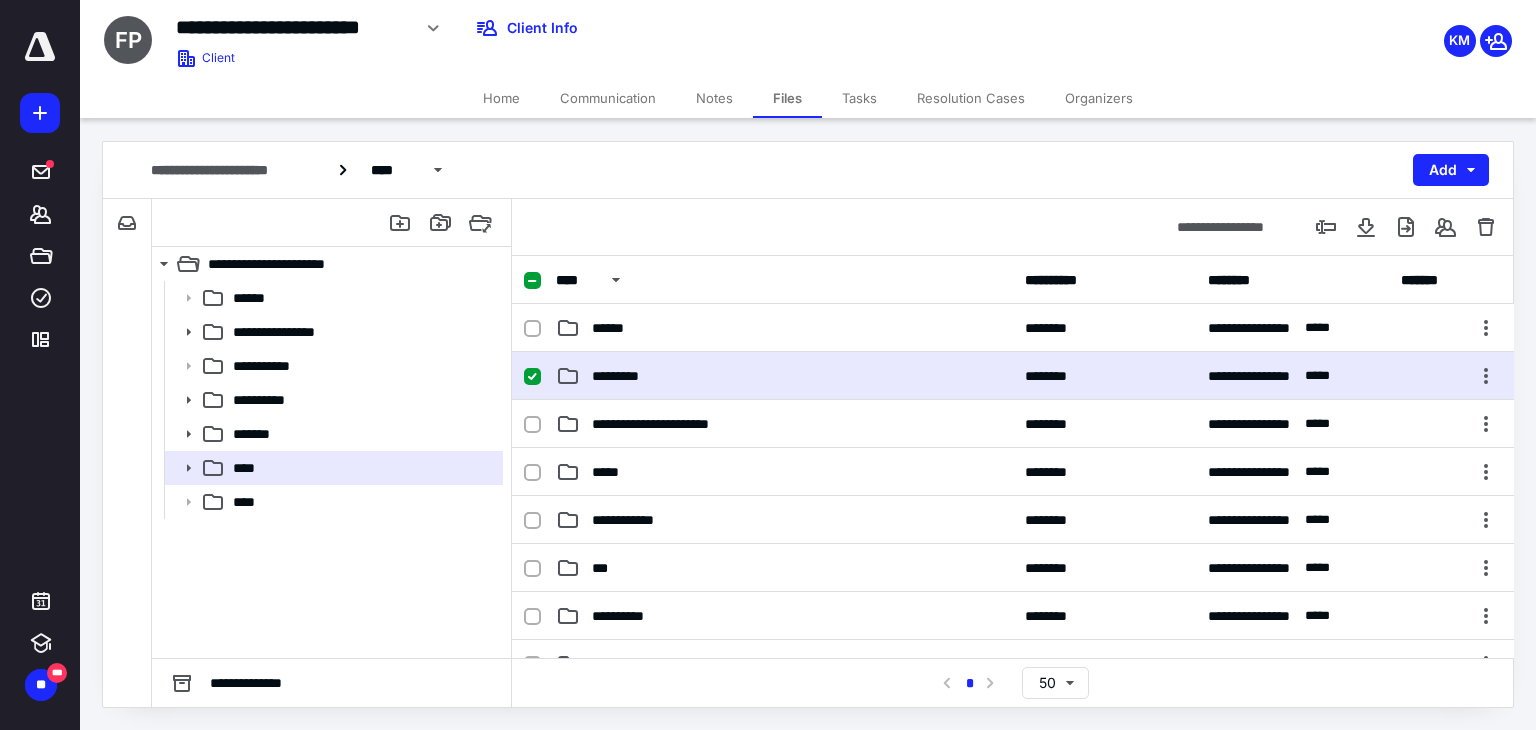click on "*********" at bounding box center (614, 328) 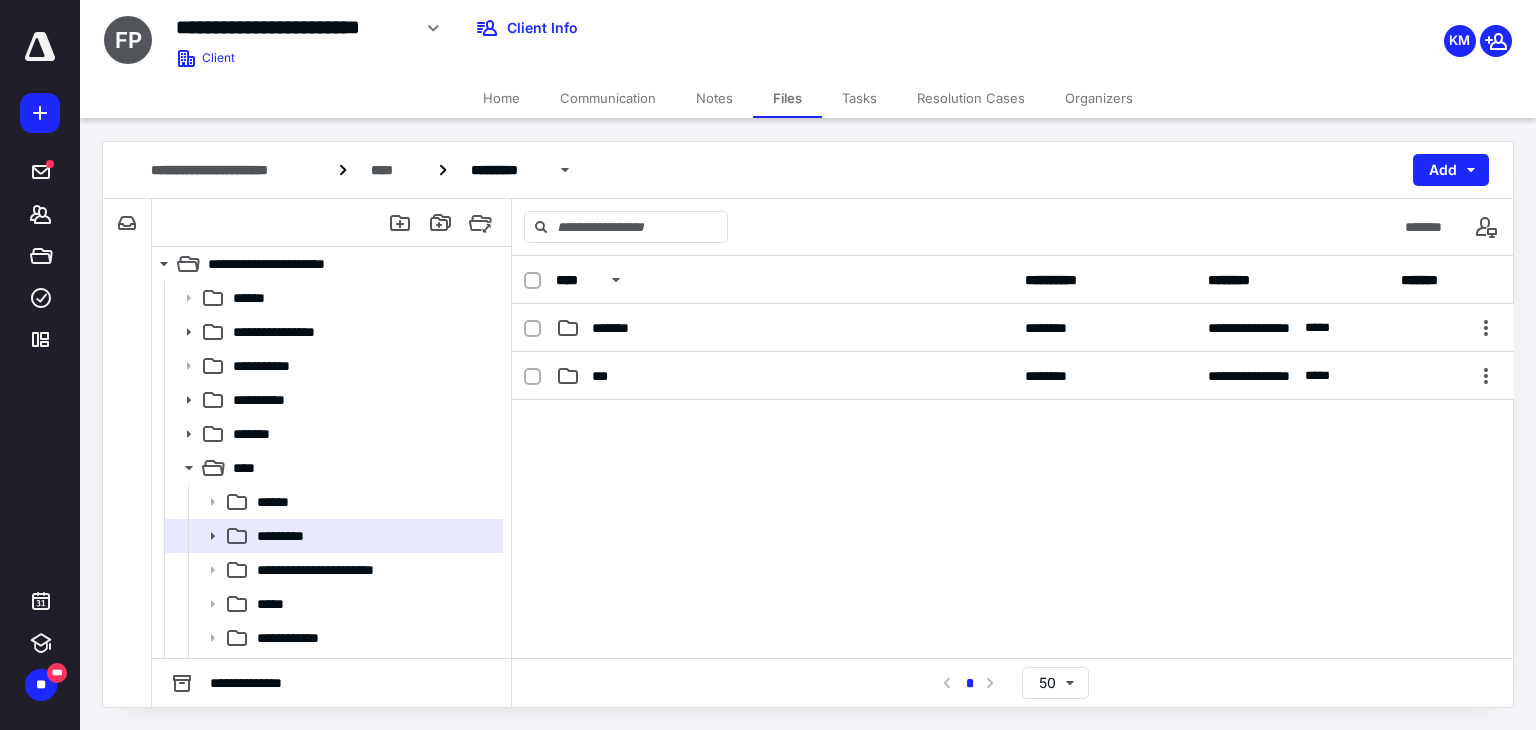 click on "Add" at bounding box center [1451, 170] 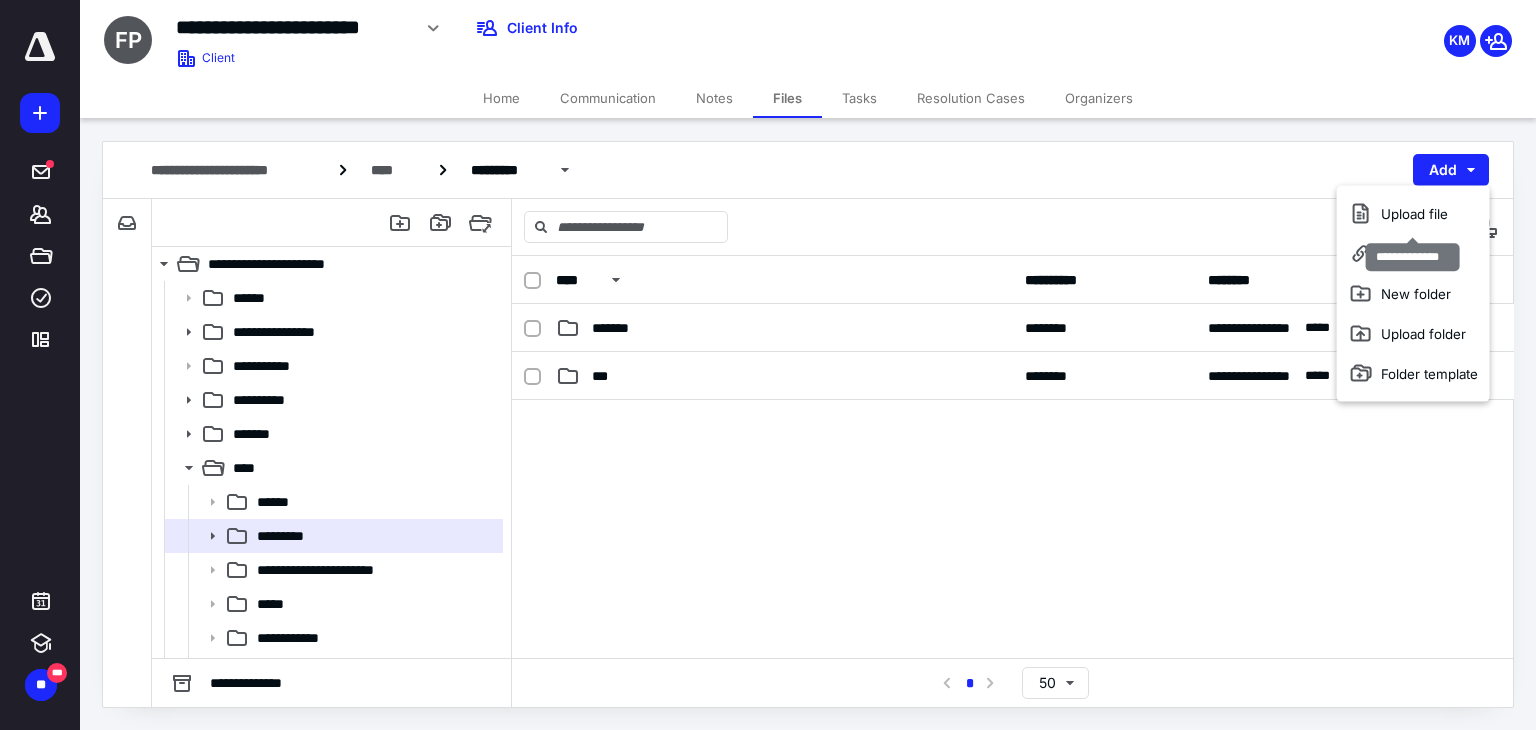 click on "Upload file" at bounding box center [1413, 214] 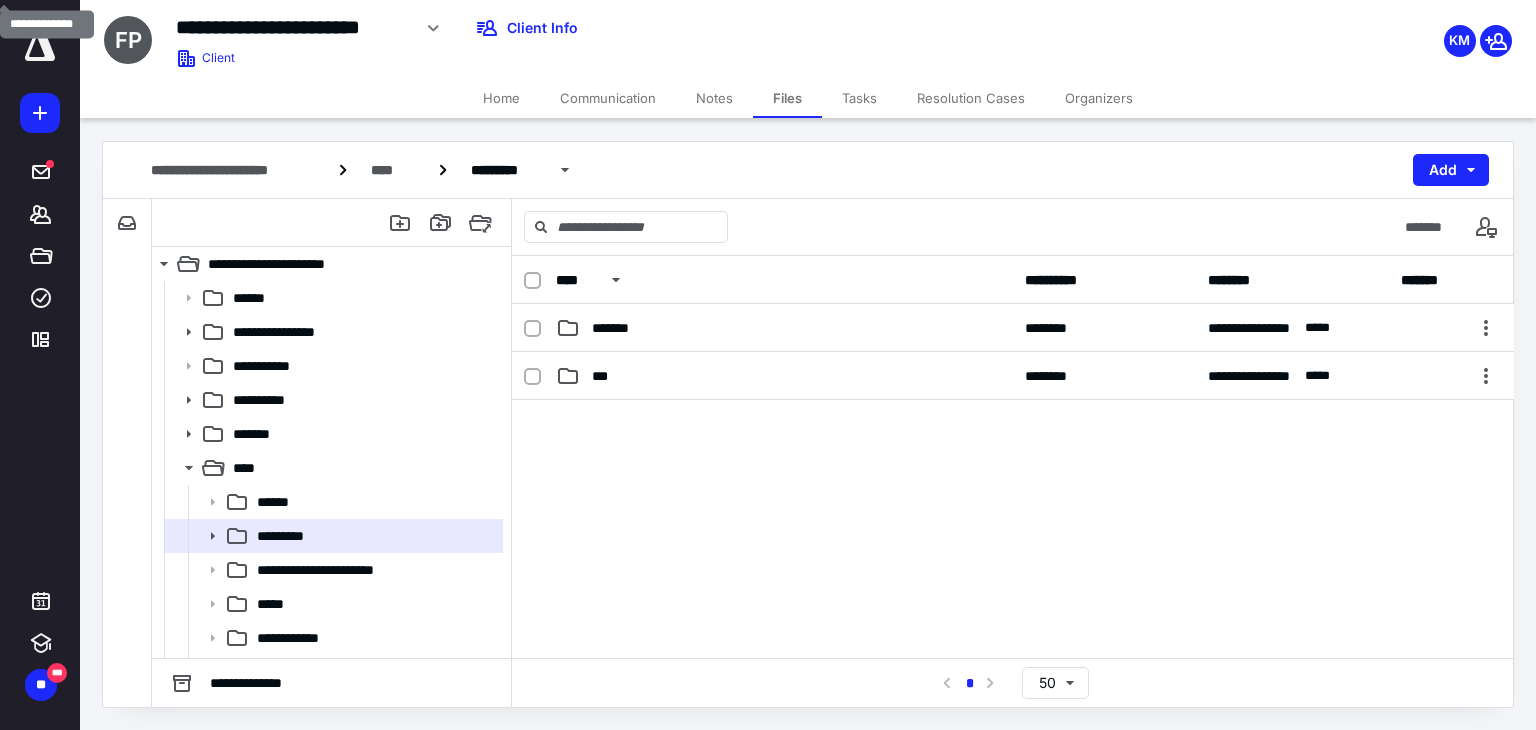 click on "Add" at bounding box center [1451, 170] 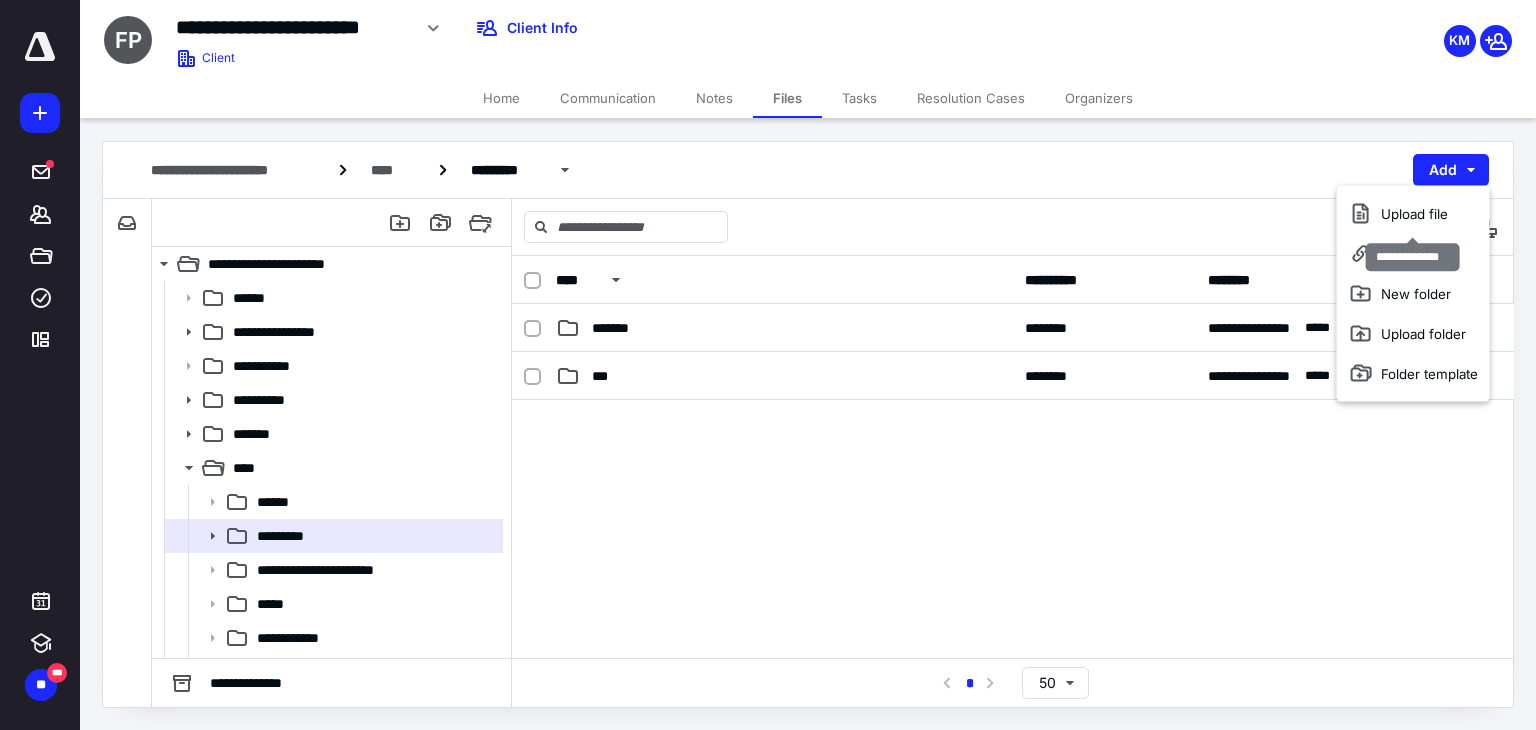 click on "Upload file" at bounding box center [1413, 214] 